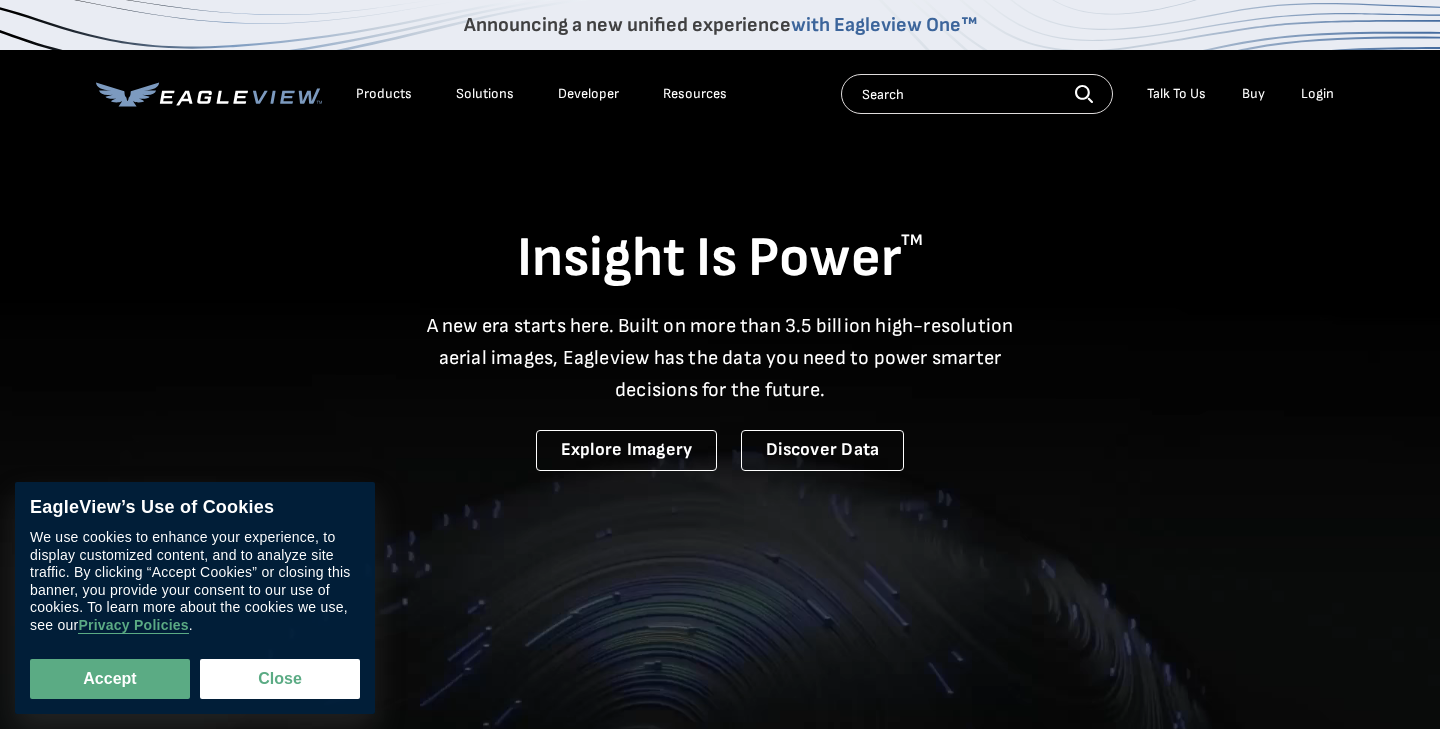 scroll, scrollTop: 0, scrollLeft: 0, axis: both 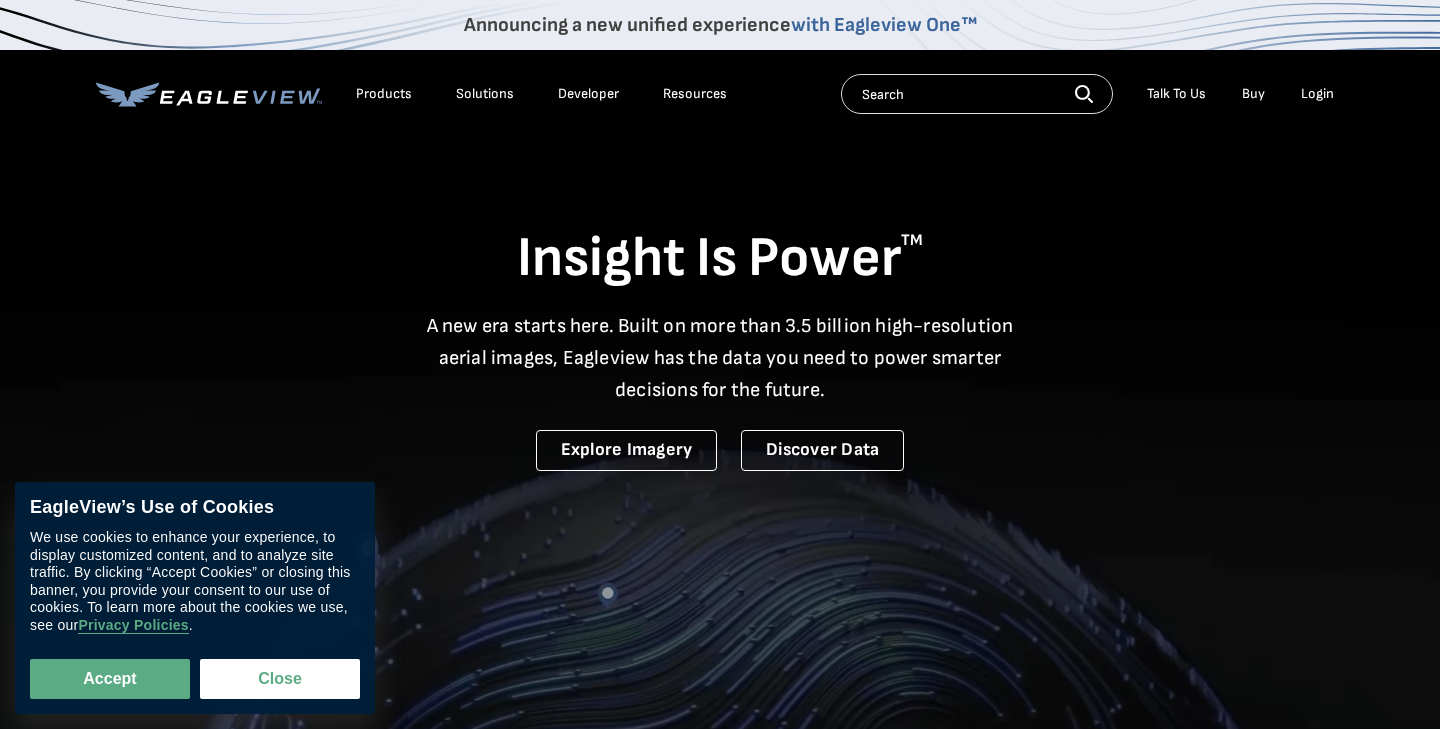 click on "Login" at bounding box center [1317, 94] 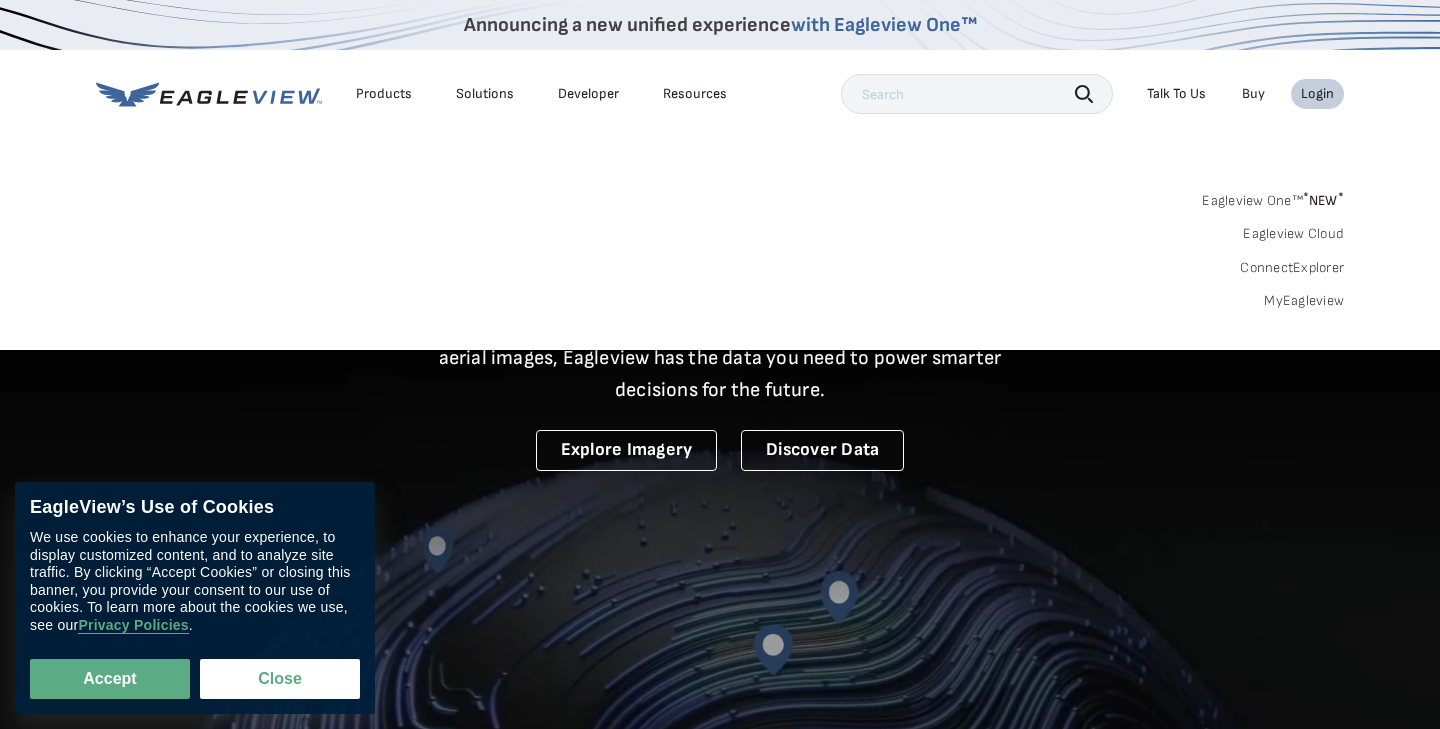 click on "Login" at bounding box center [1317, 94] 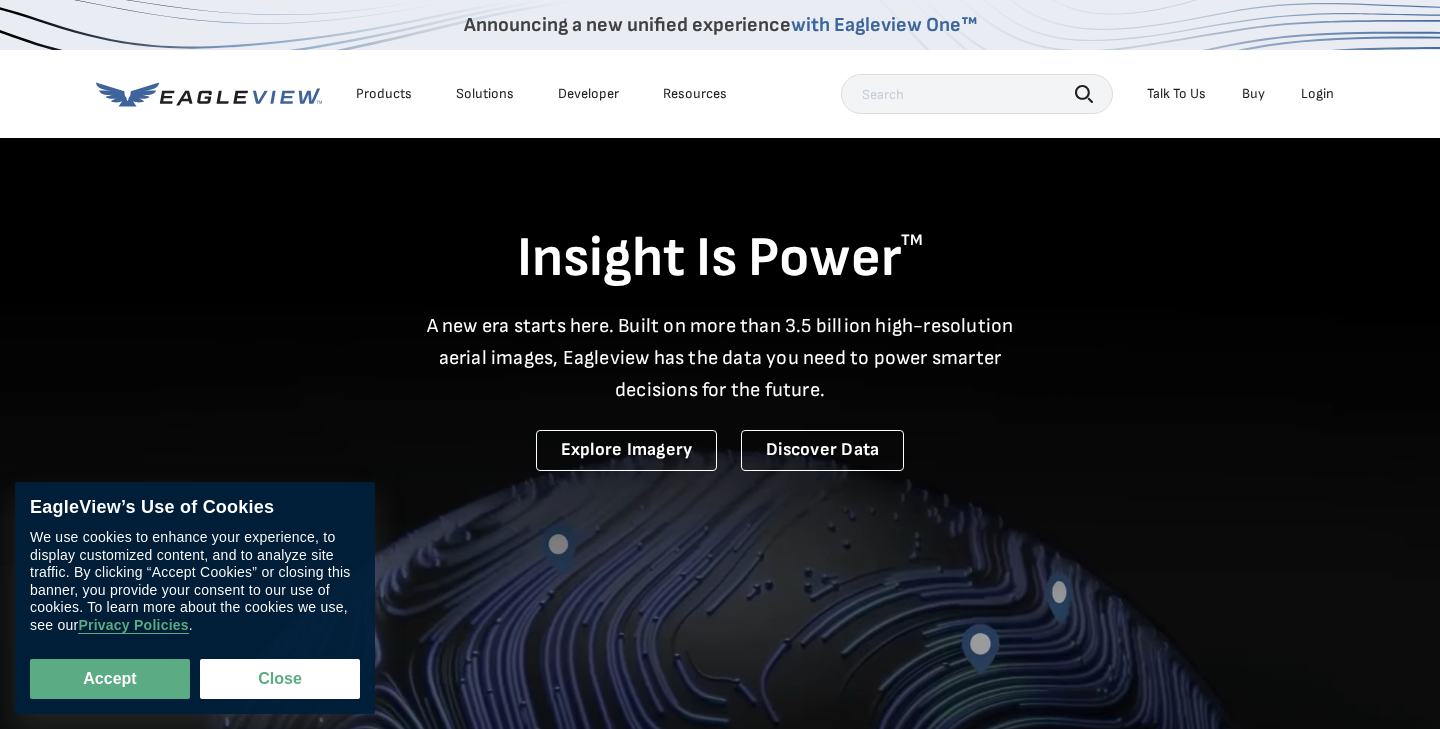 click on "Login" at bounding box center [1317, 94] 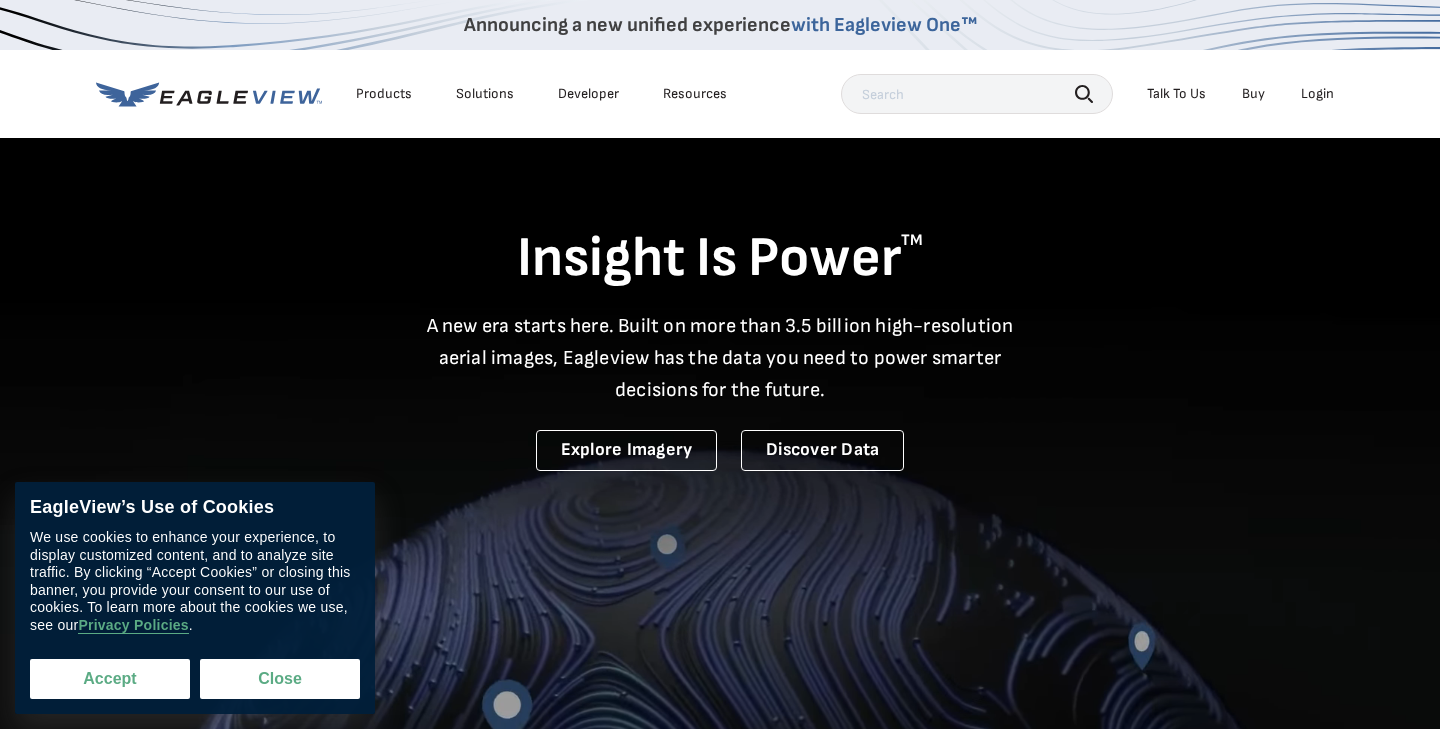 click on "Accept" at bounding box center [110, 679] 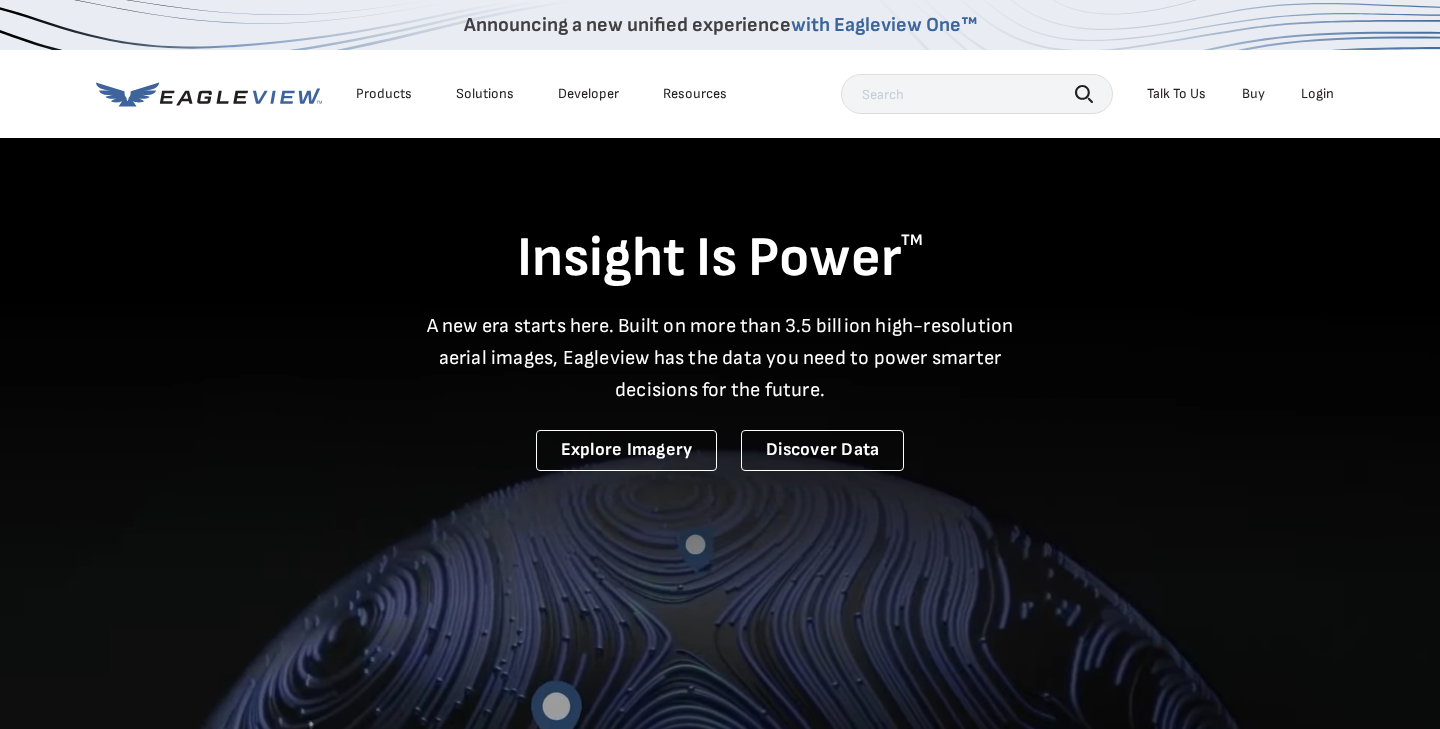 checkbox on "true" 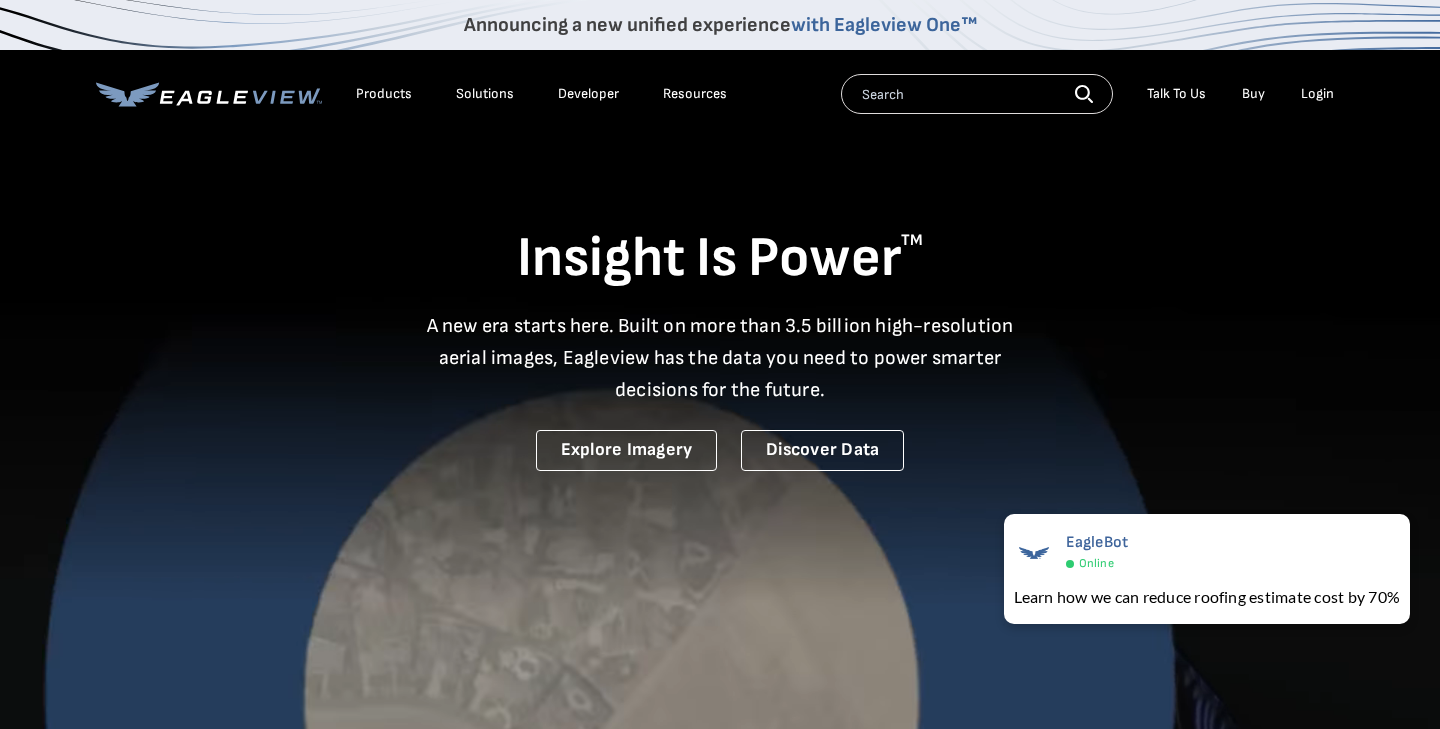 scroll, scrollTop: 0, scrollLeft: 0, axis: both 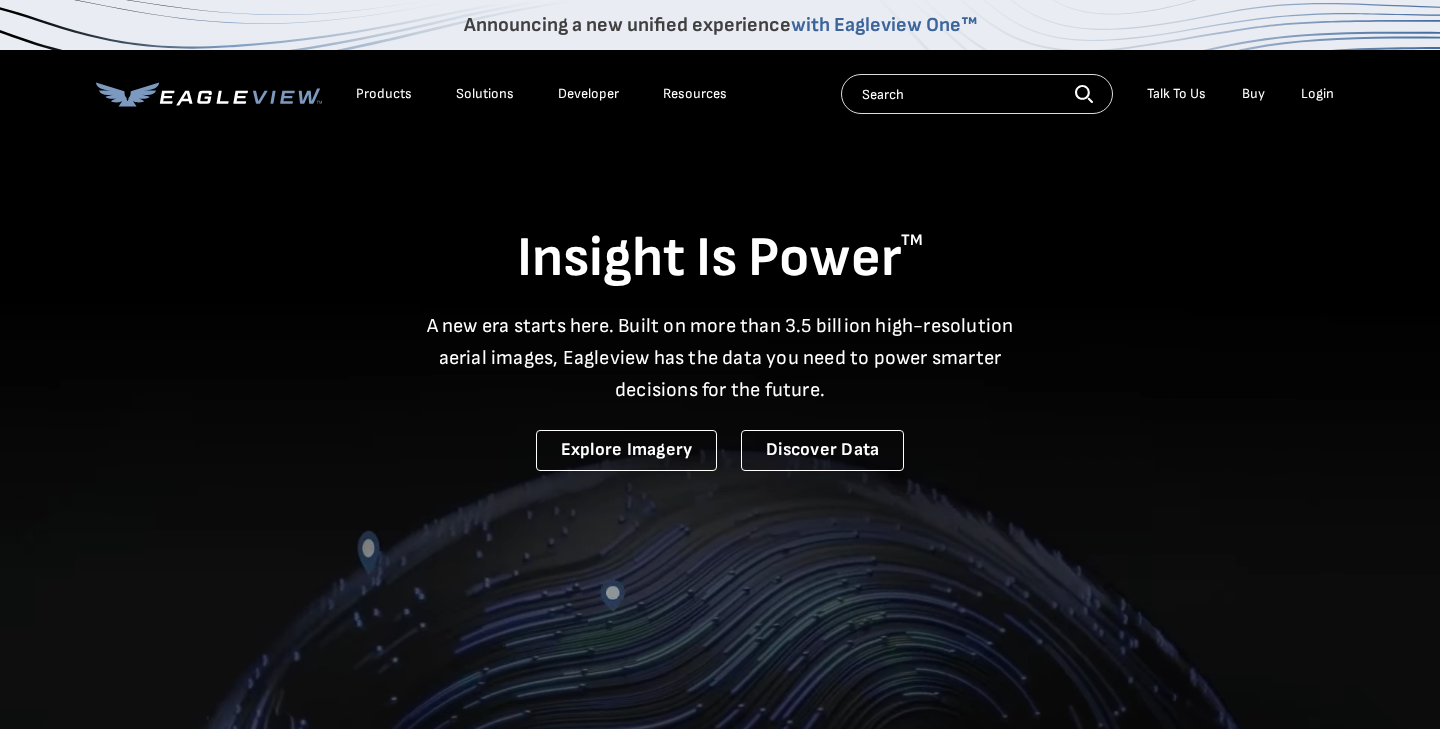 click on "Login" at bounding box center [1317, 94] 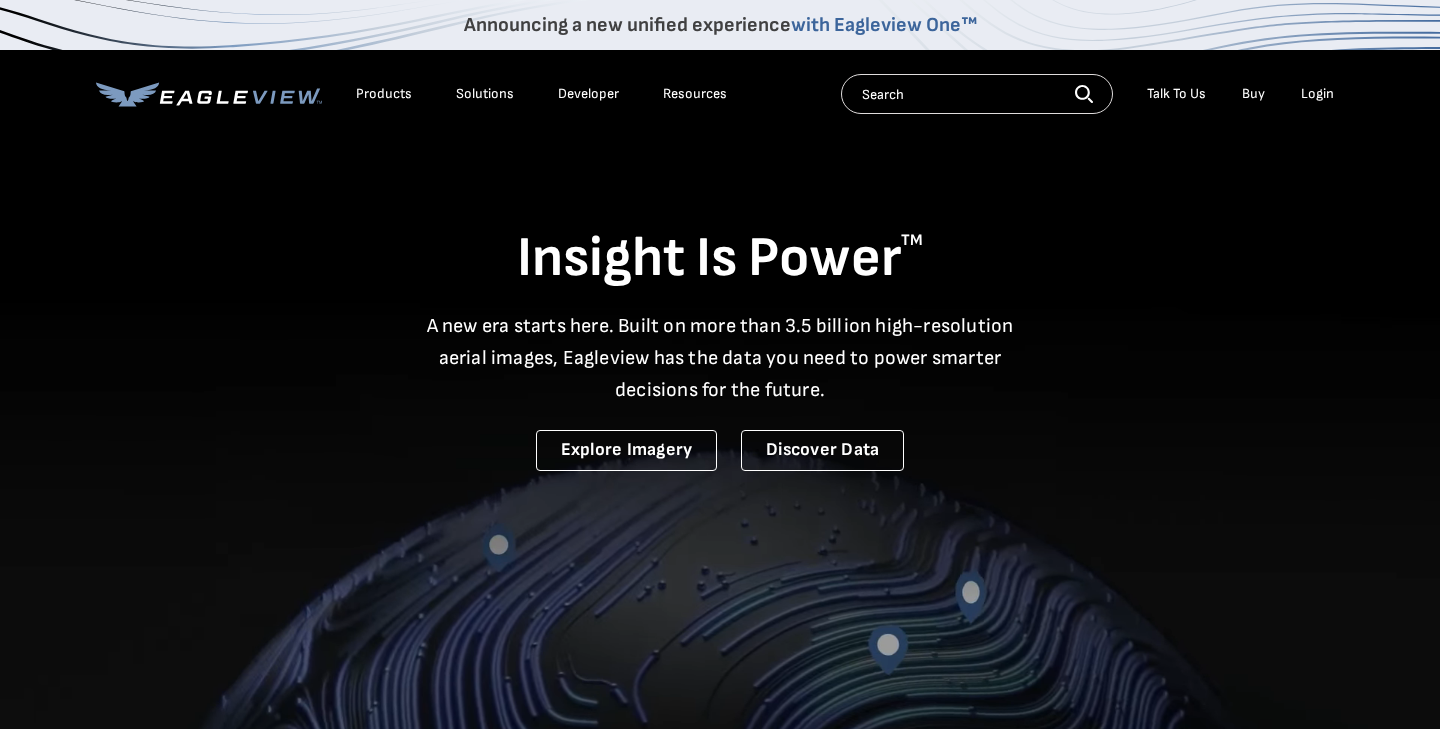 click on "Login" at bounding box center (1317, 94) 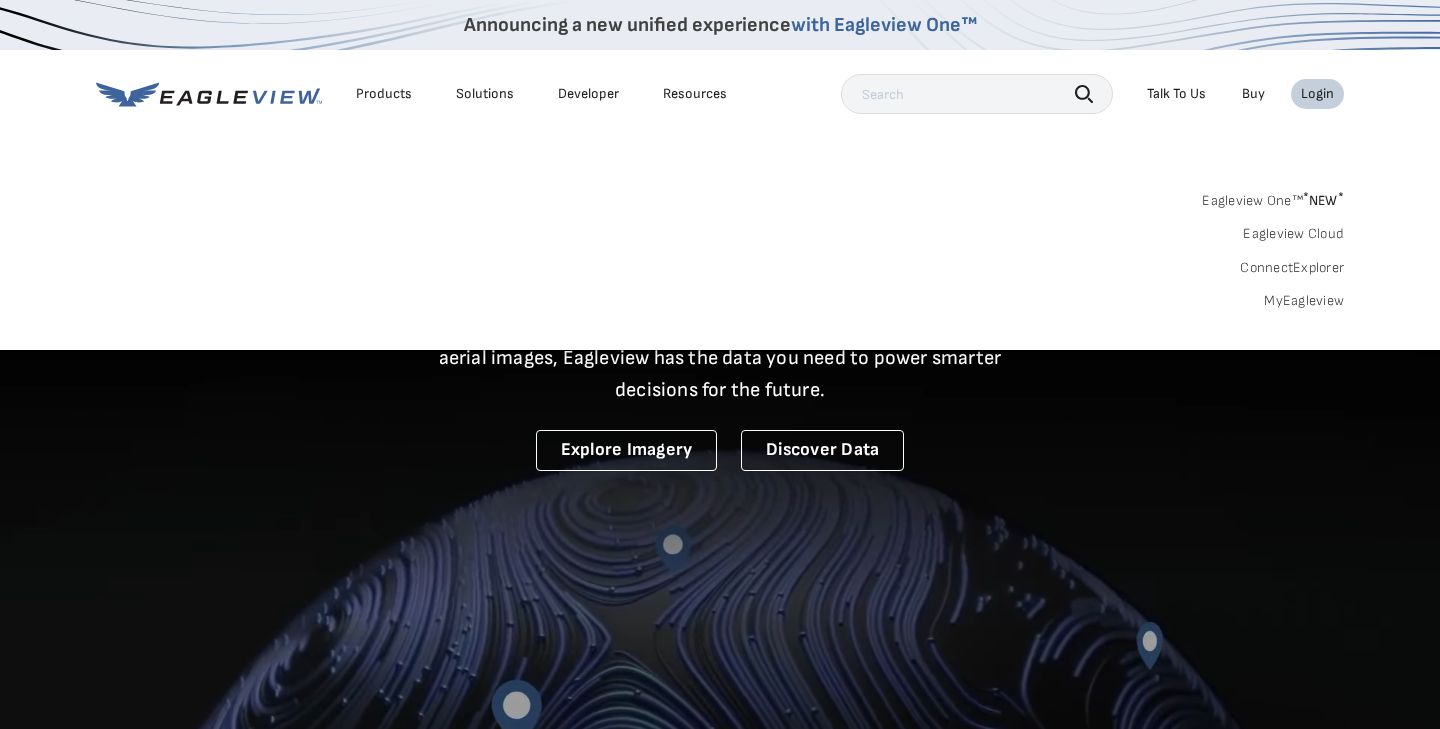 click on "Login" at bounding box center [1317, 94] 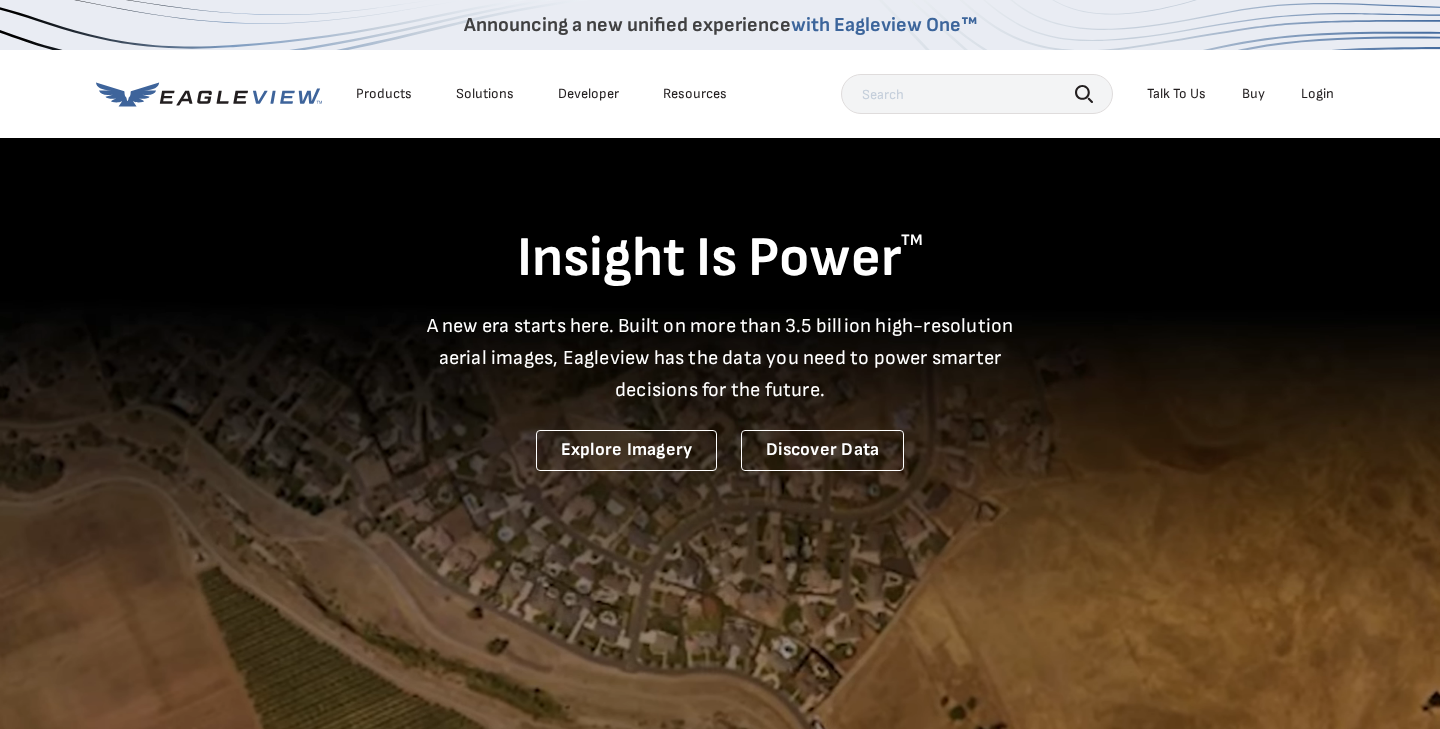 click on "Login" at bounding box center (1317, 94) 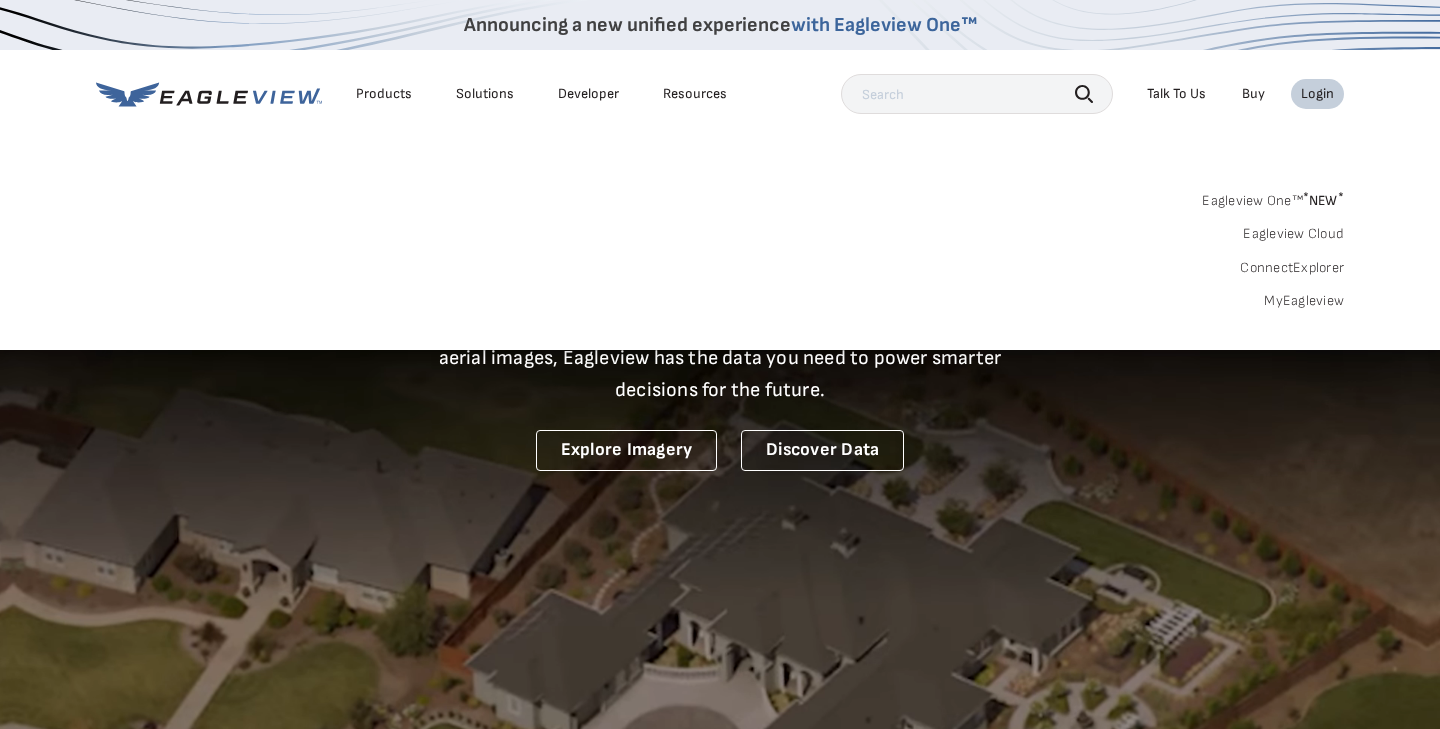 click on "Eagleview One™  * NEW *
Eagleview Cloud
ConnectExplorer
MyEagleview" at bounding box center (720, 248) 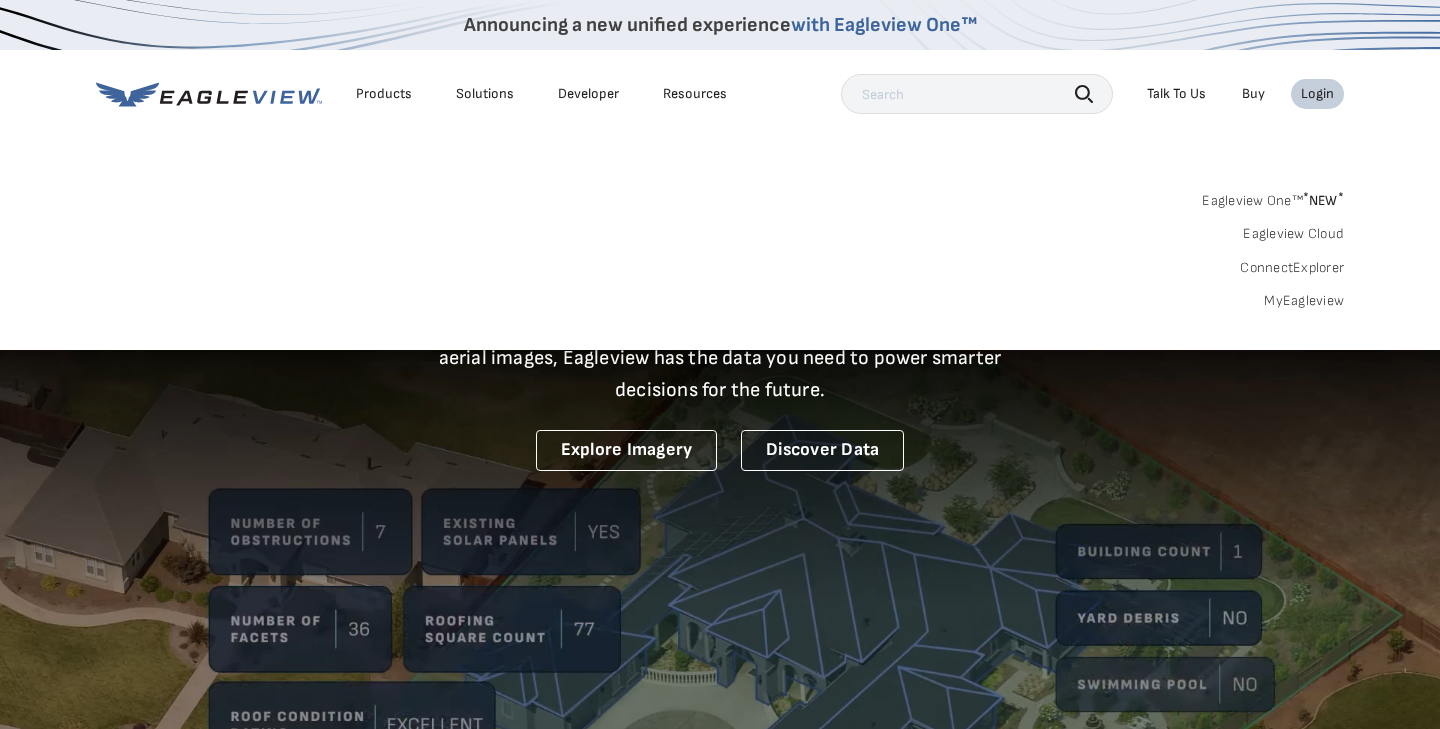 click on "Eagleview One™  * NEW *" at bounding box center (1273, 197) 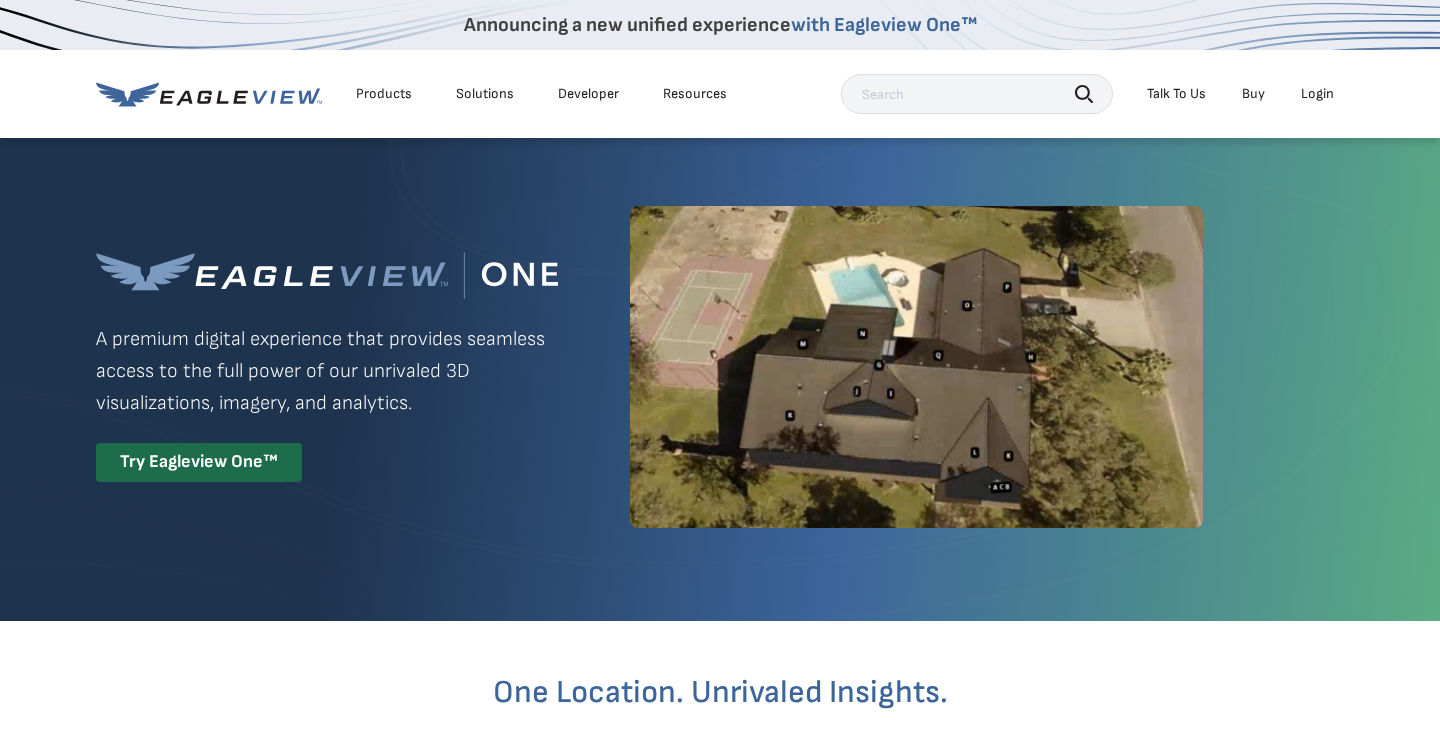 scroll, scrollTop: 0, scrollLeft: 0, axis: both 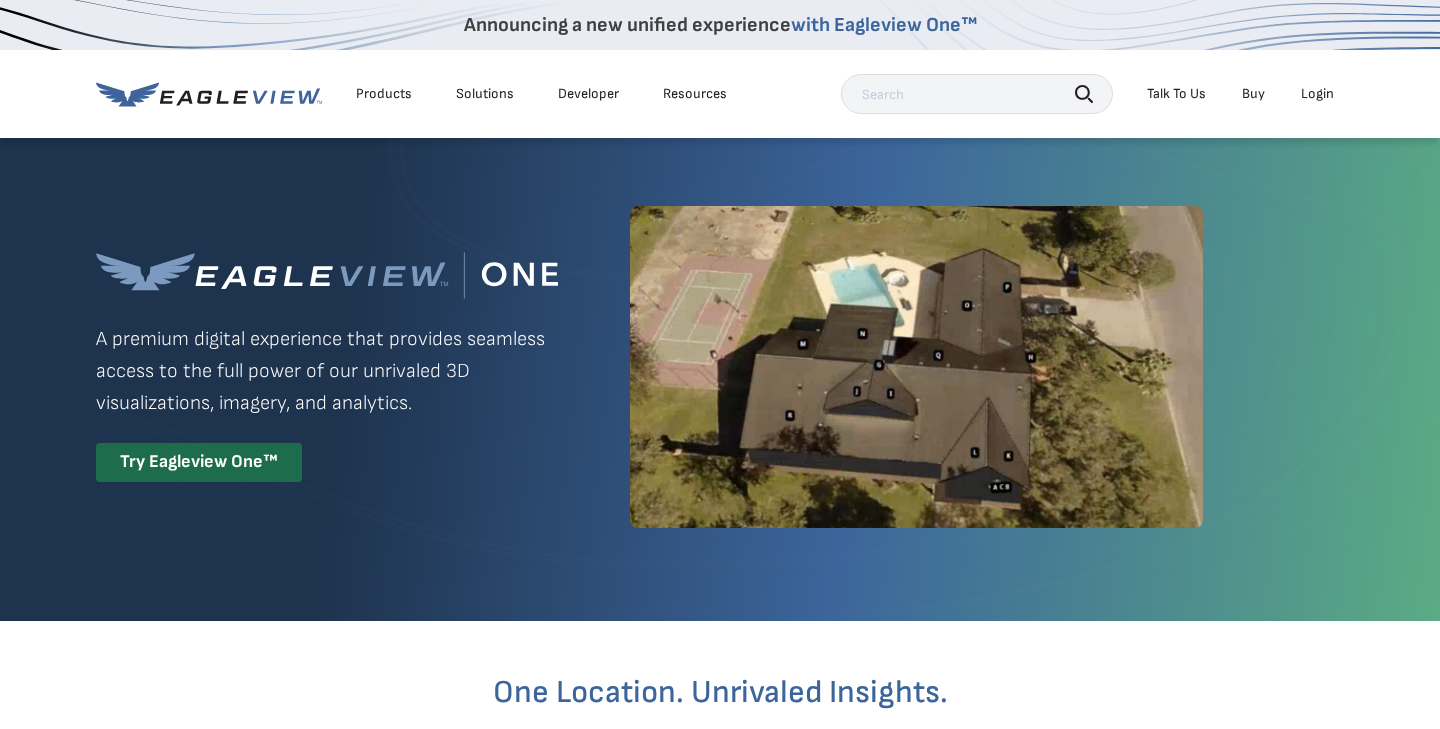 click on "Login" at bounding box center (1317, 94) 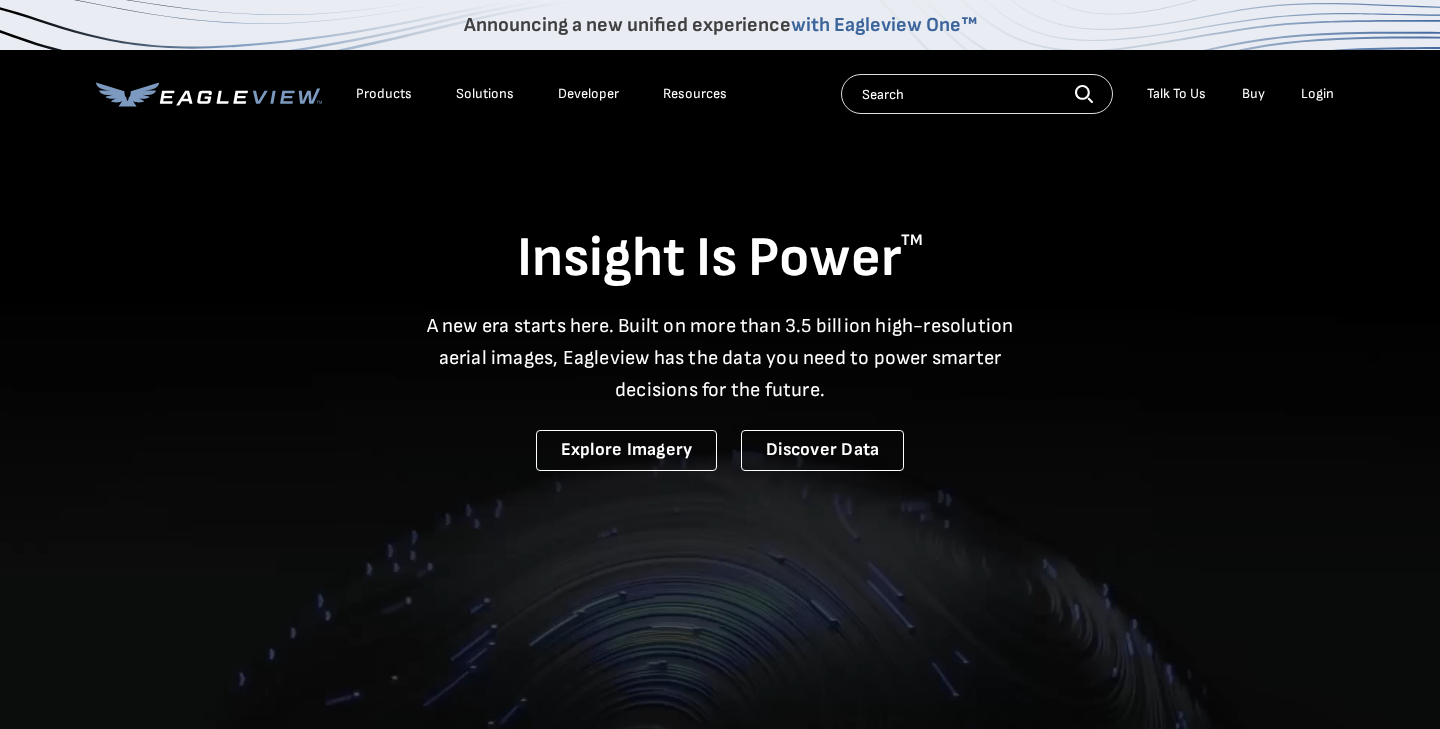 scroll, scrollTop: 0, scrollLeft: 0, axis: both 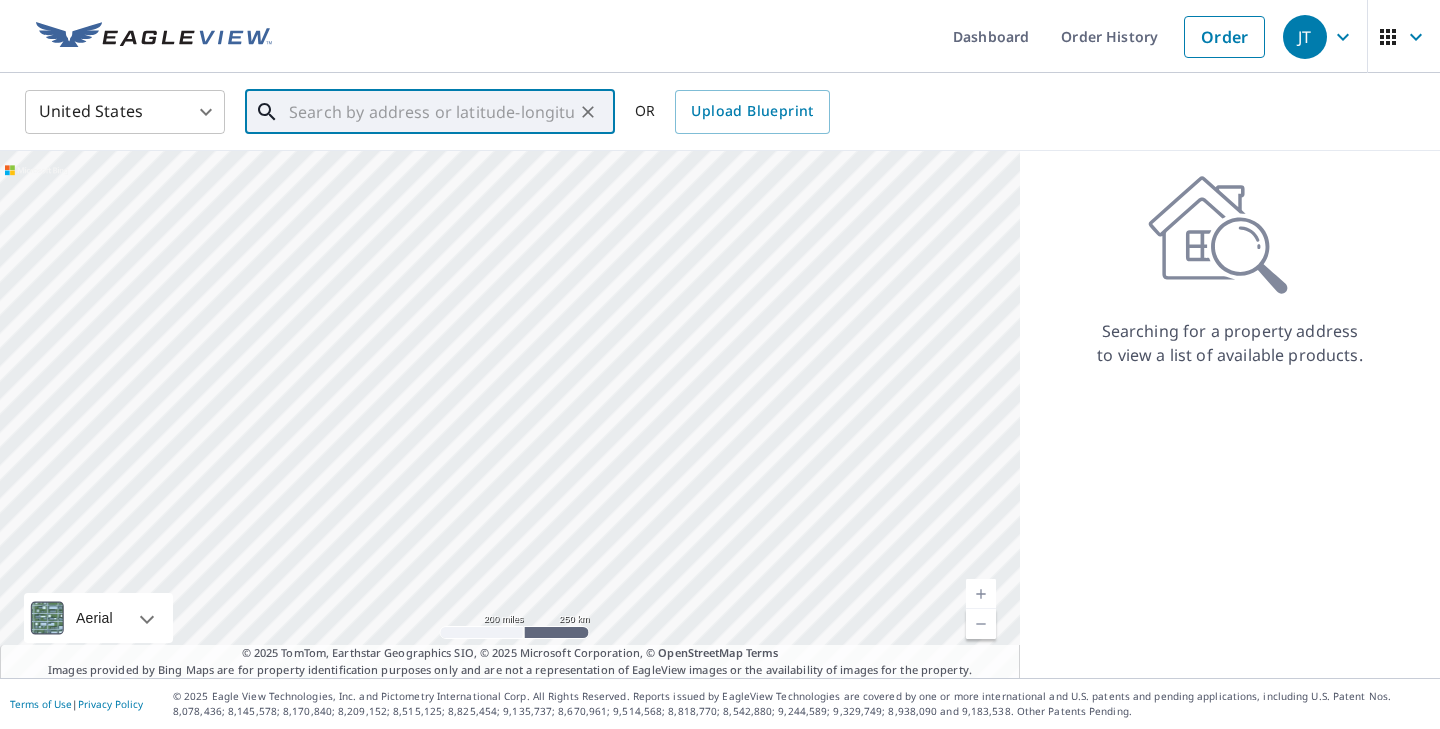 click at bounding box center [431, 112] 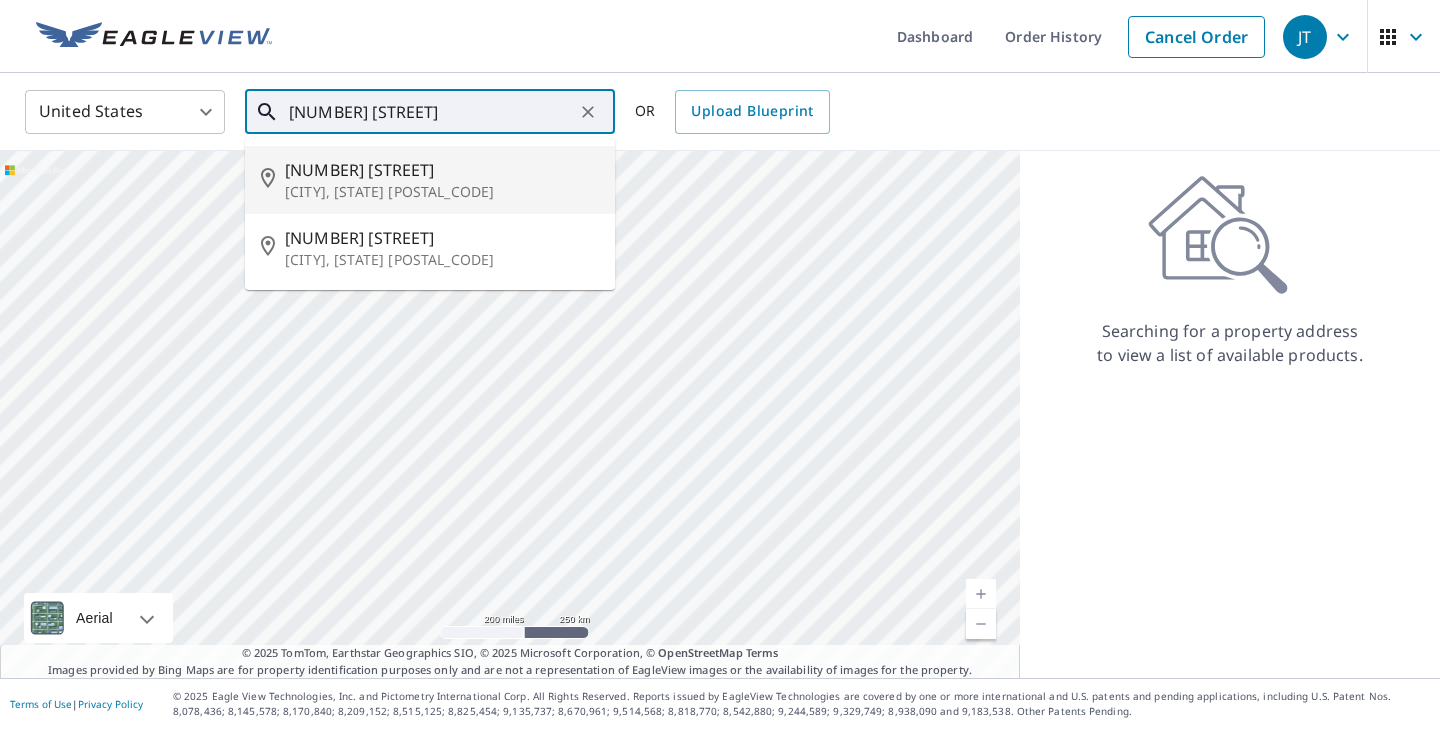 click on "[NUMBER] [STREET]" at bounding box center (442, 170) 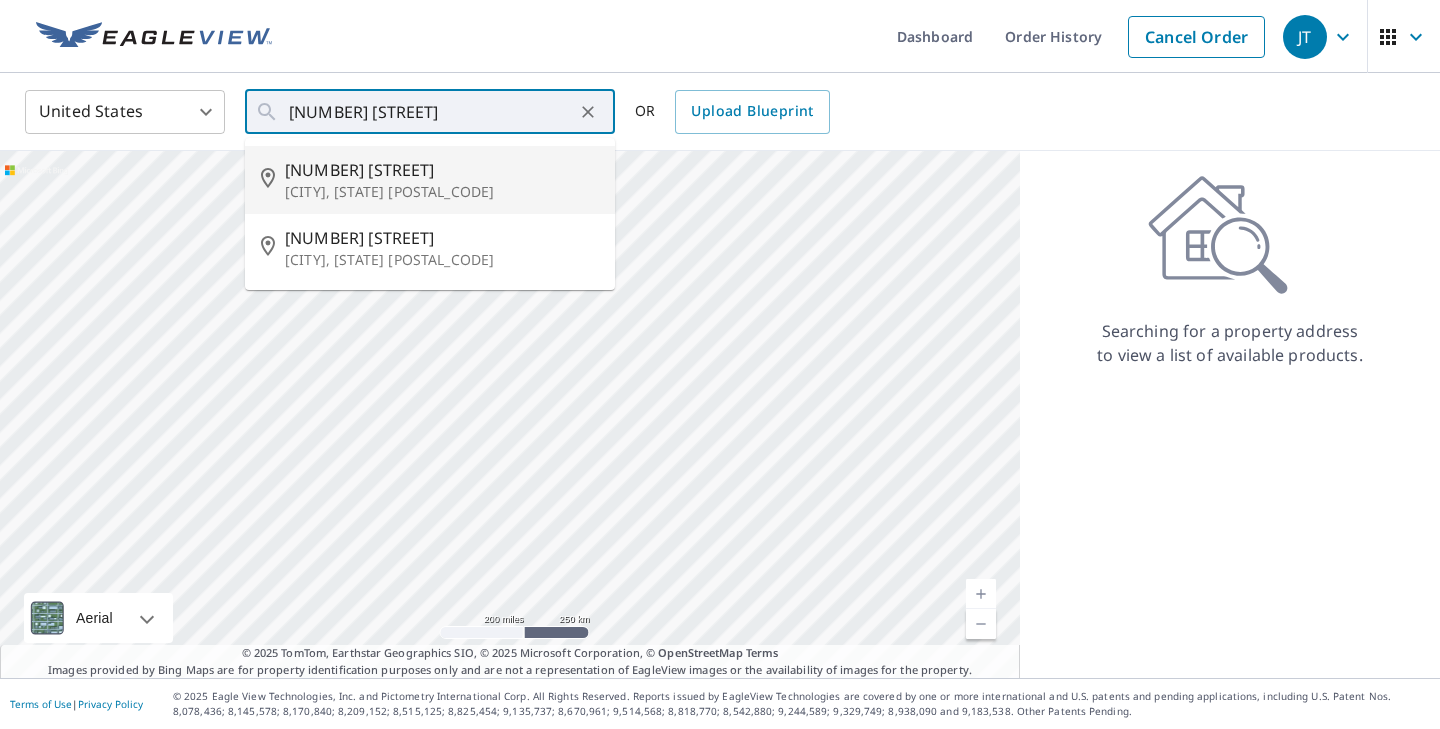 type on "[NUMBER] [STREET] [CITY], [STATE] [POSTAL_CODE]" 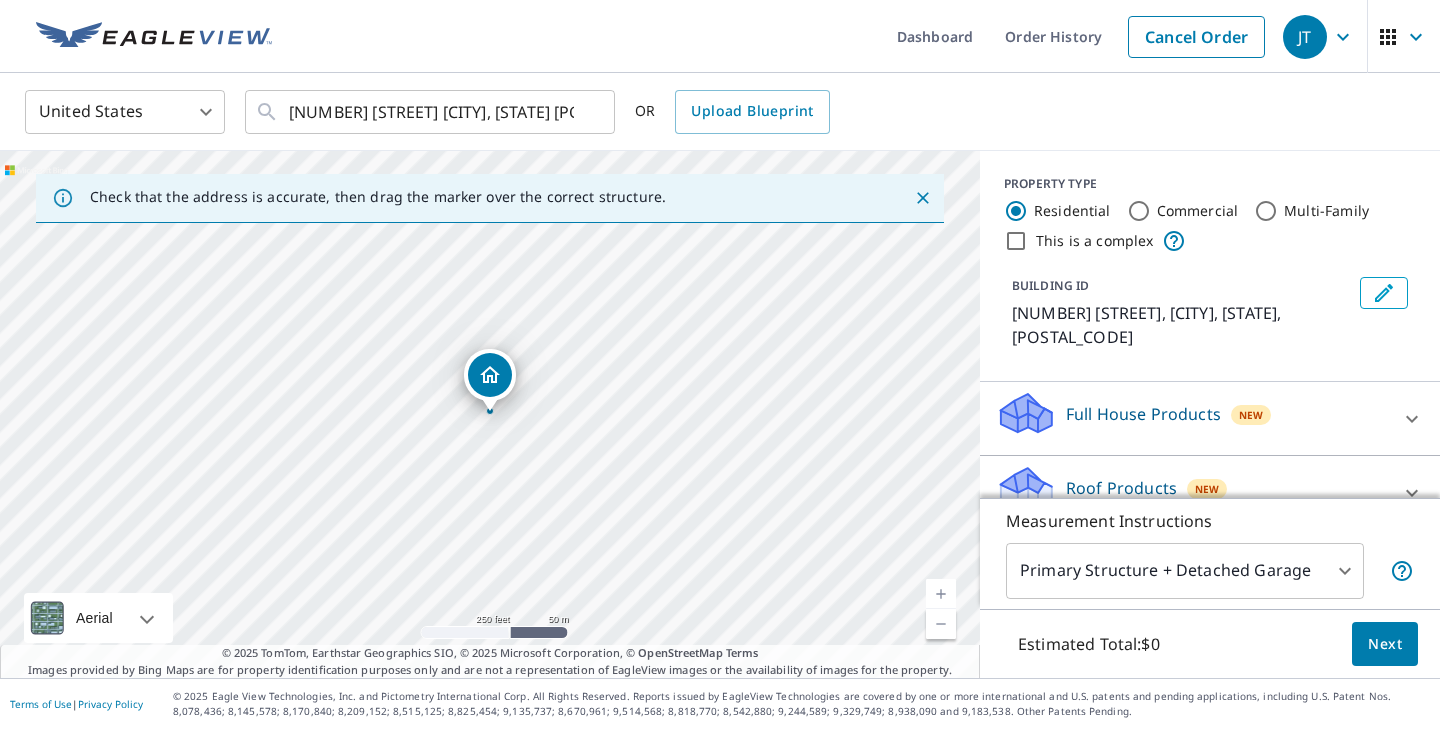 click 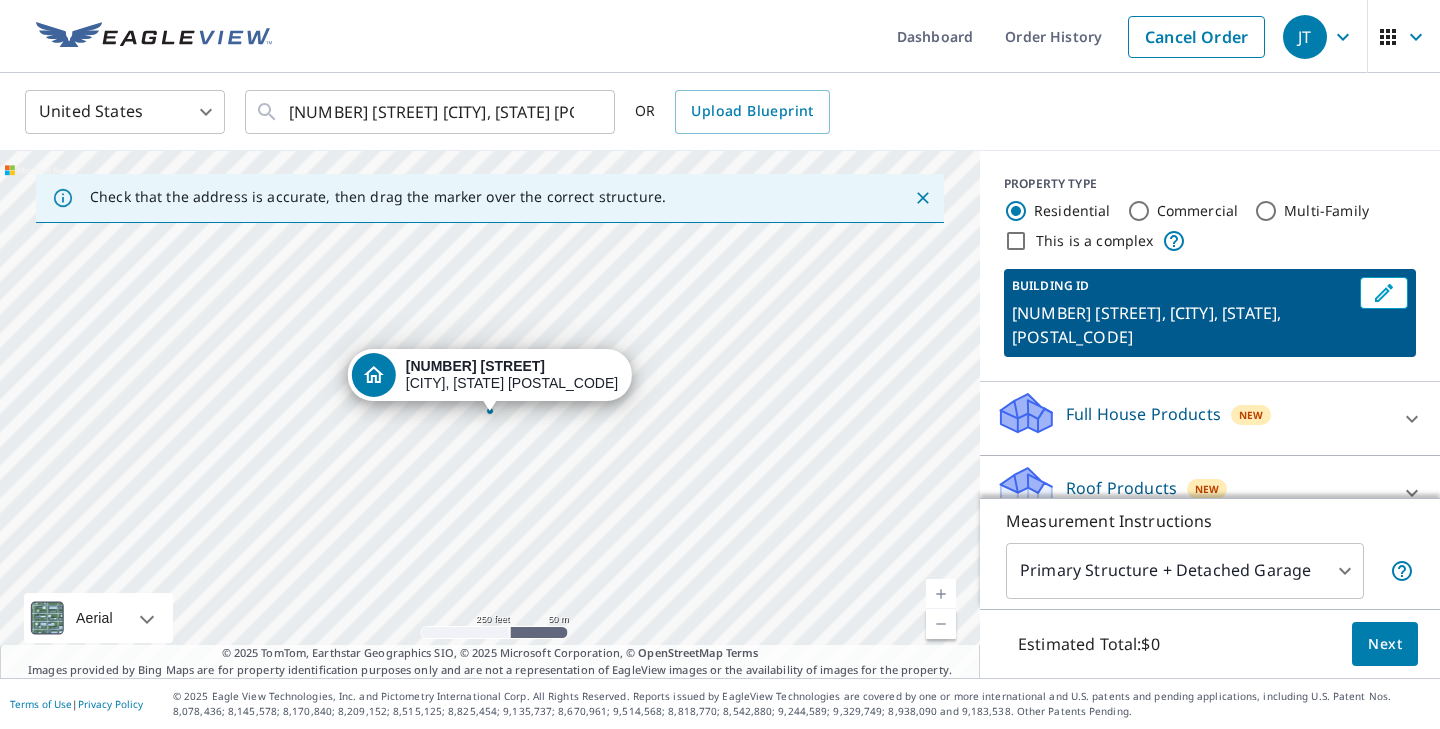 click 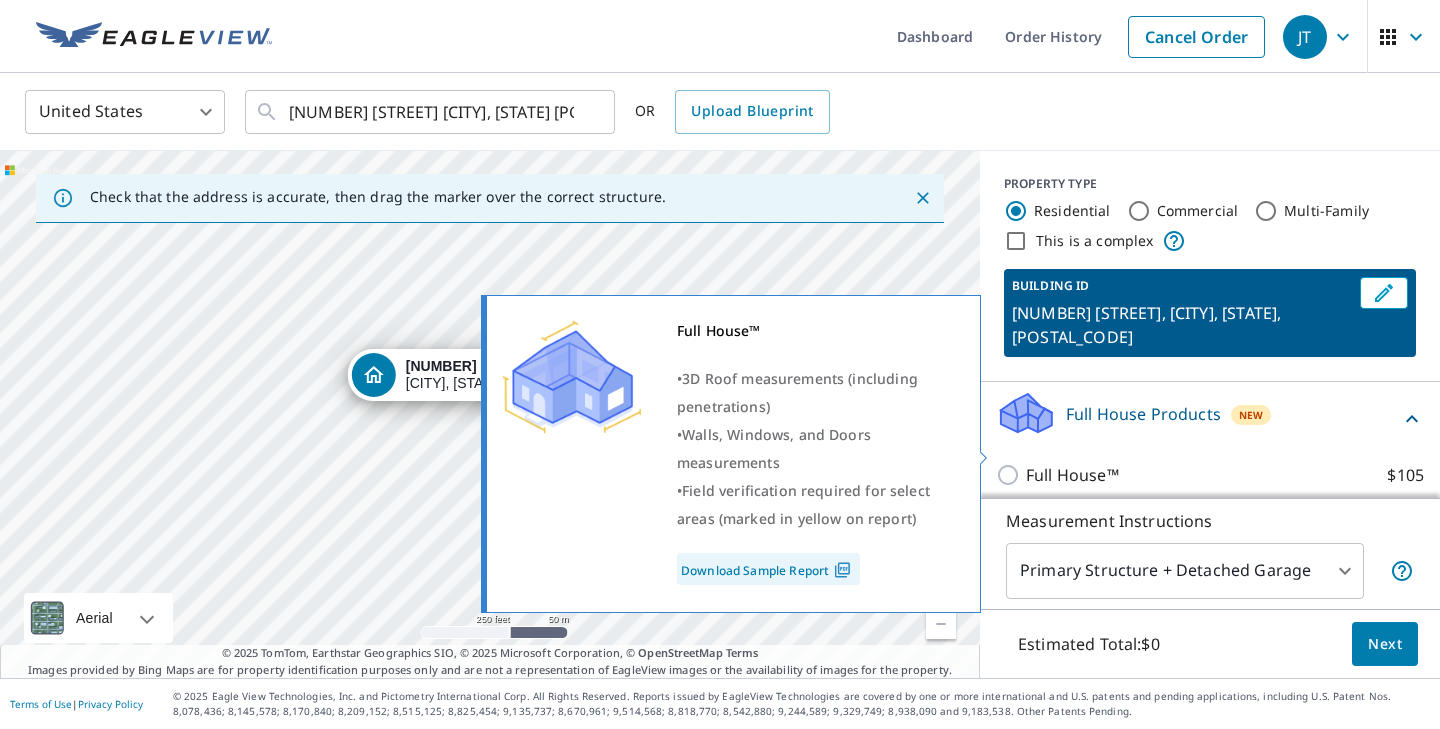 click on "Full House™ $105" at bounding box center [1011, 475] 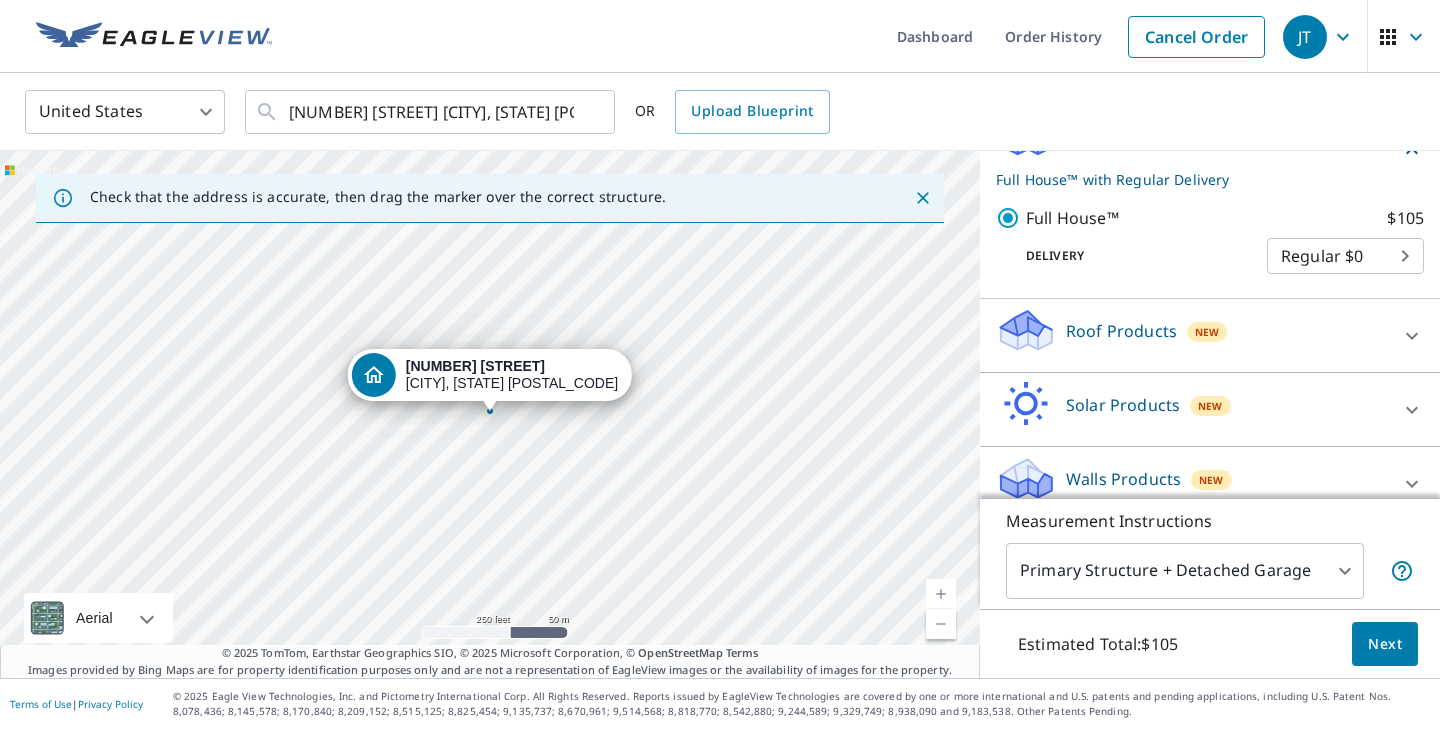 scroll, scrollTop: 277, scrollLeft: 0, axis: vertical 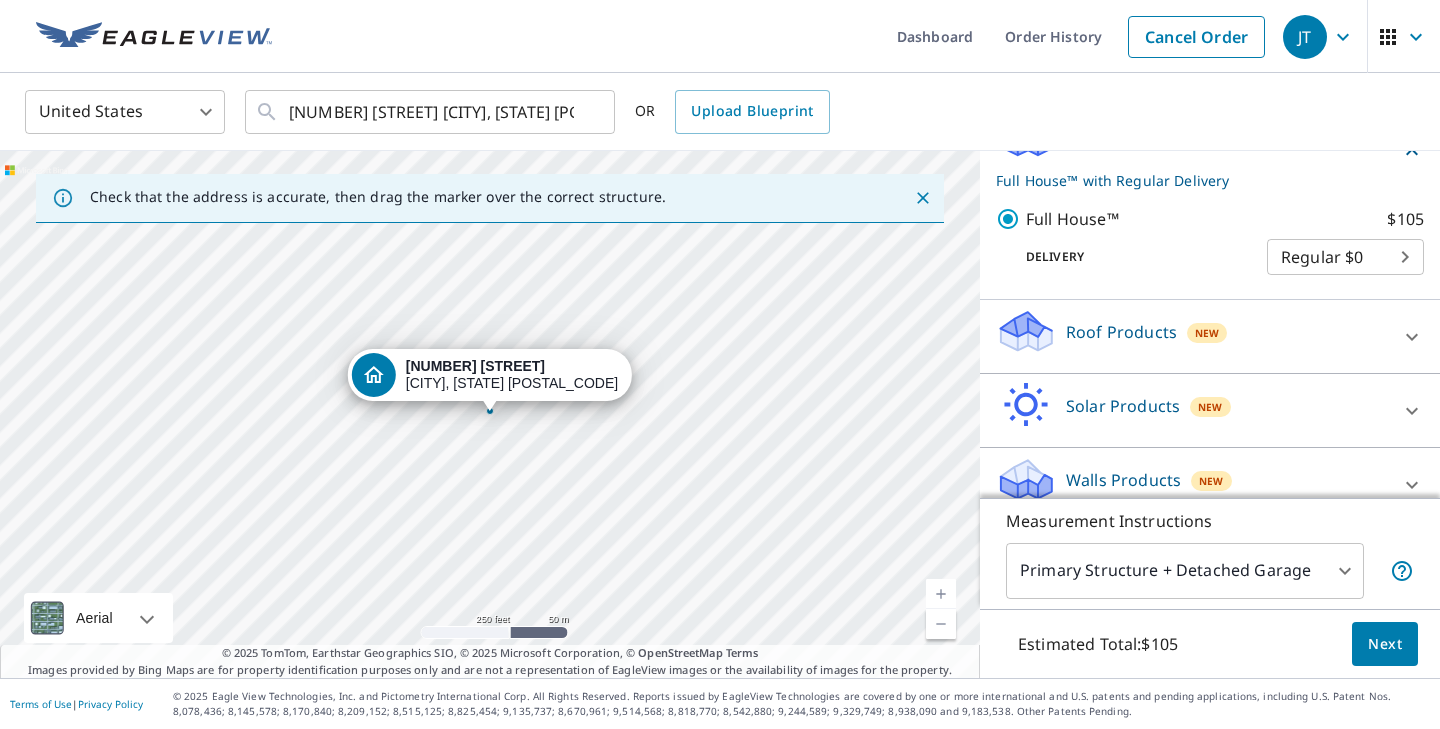 click on "Delivery Regular $0 8 ​" at bounding box center (1210, 253) 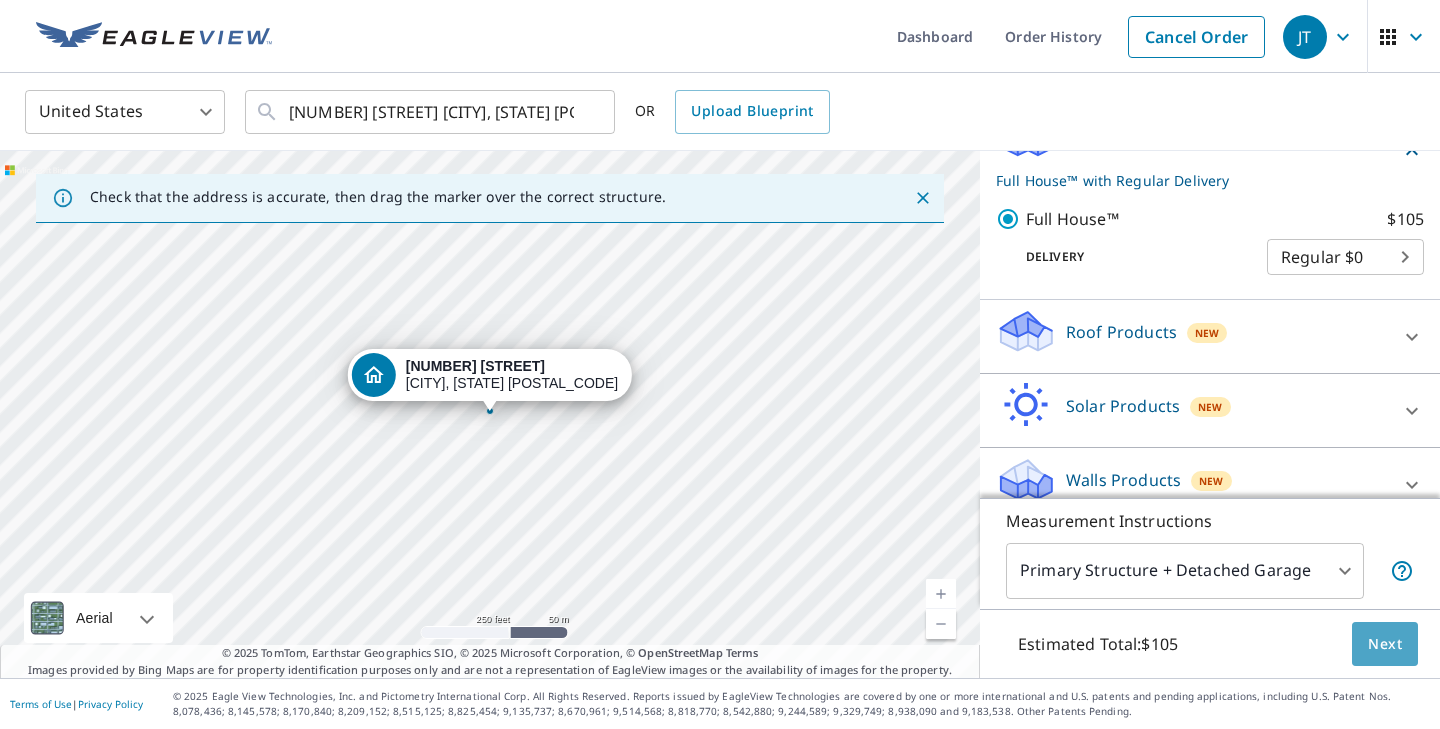 click on "Next" at bounding box center (1385, 644) 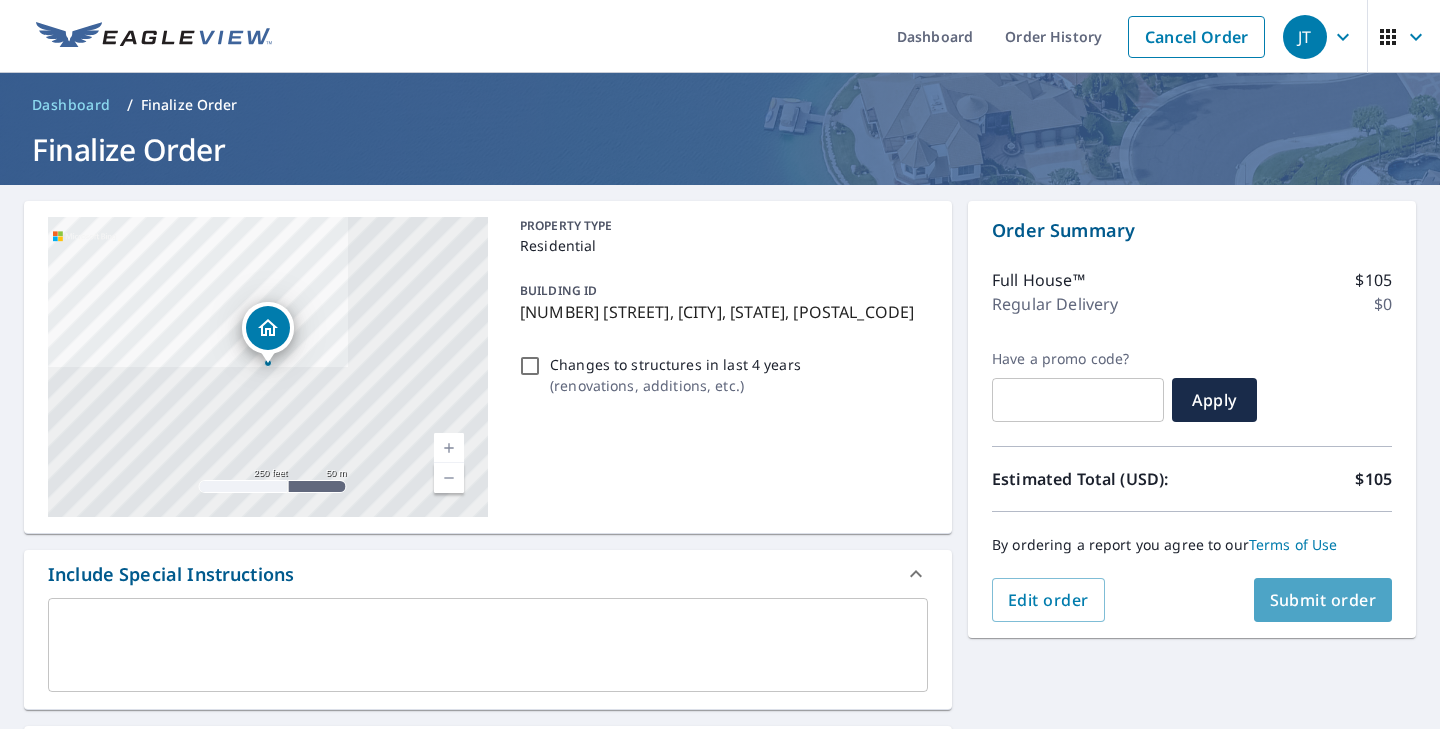 click on "Submit order" at bounding box center (1323, 600) 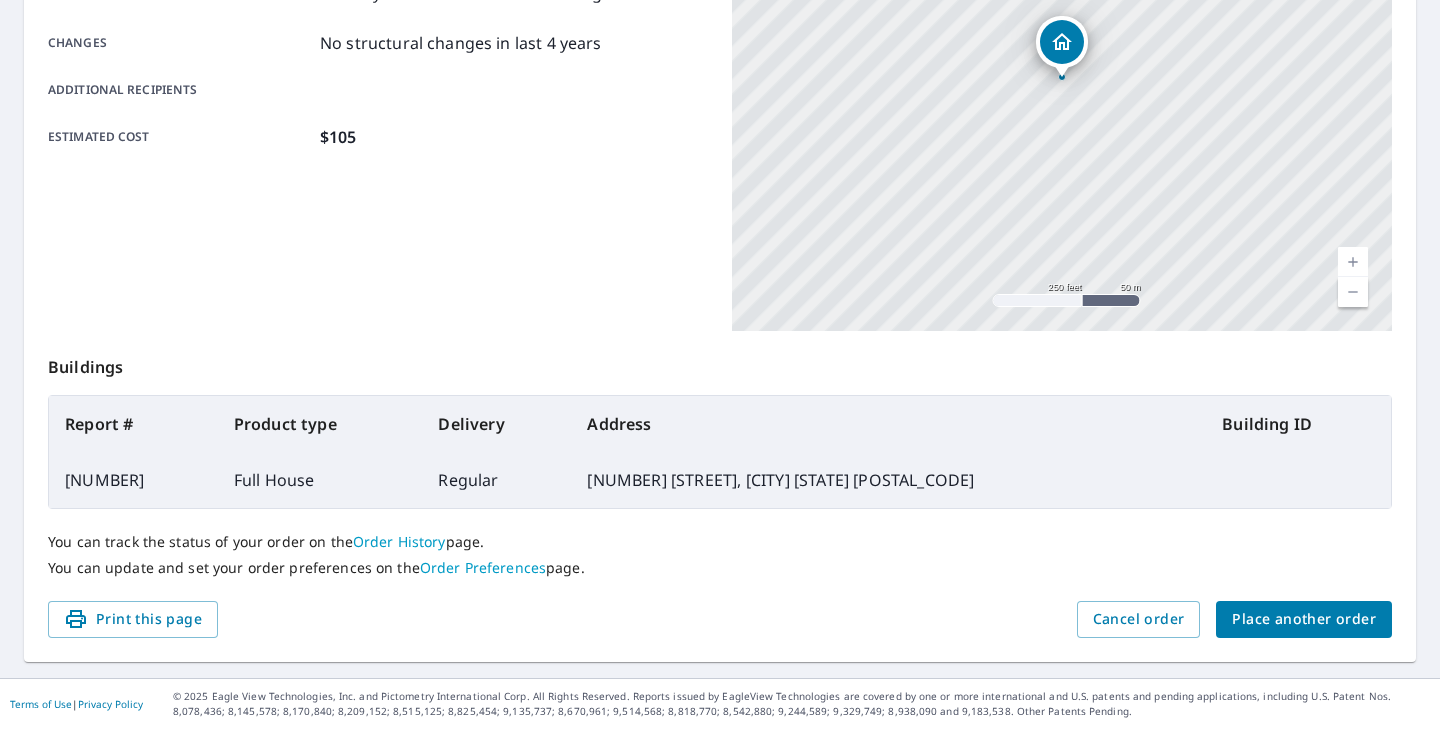scroll, scrollTop: 447, scrollLeft: 0, axis: vertical 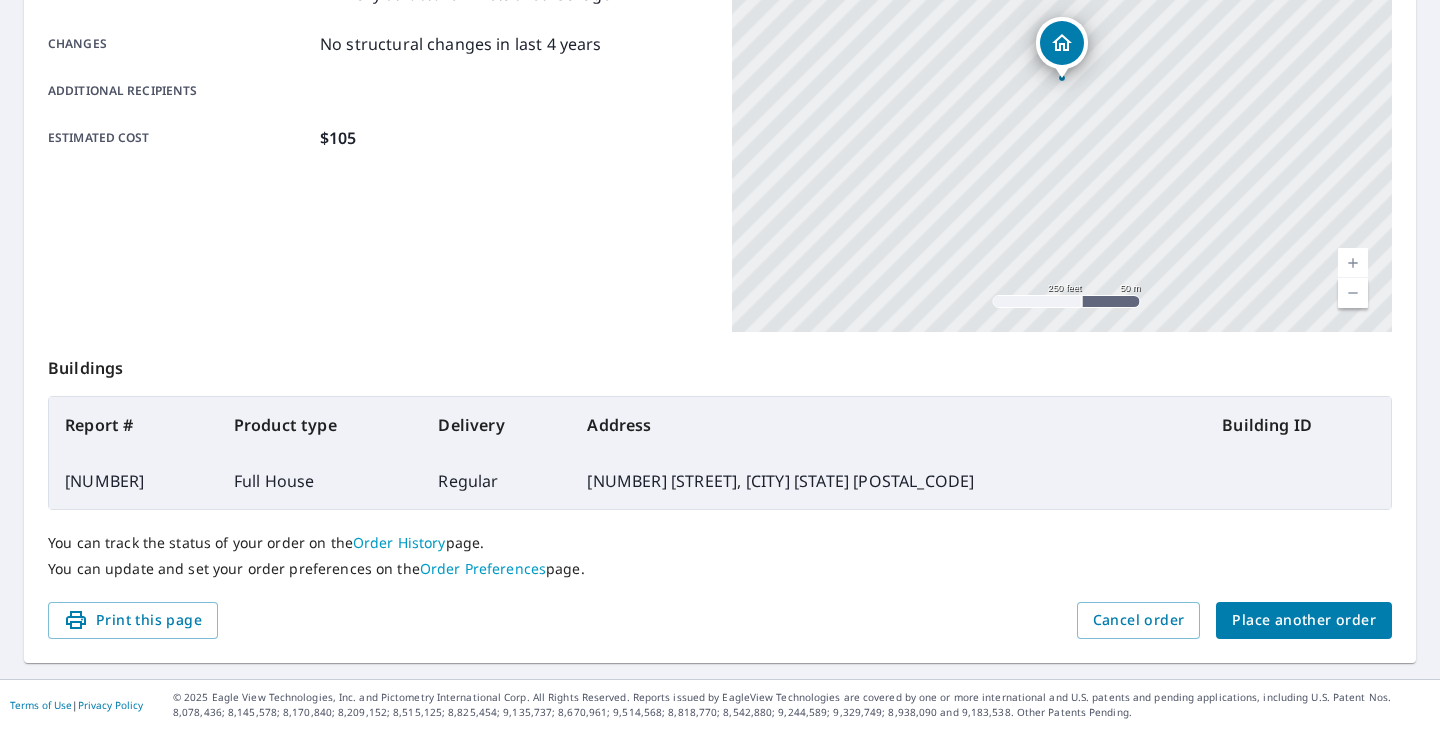 click on "Place another order" at bounding box center [1304, 620] 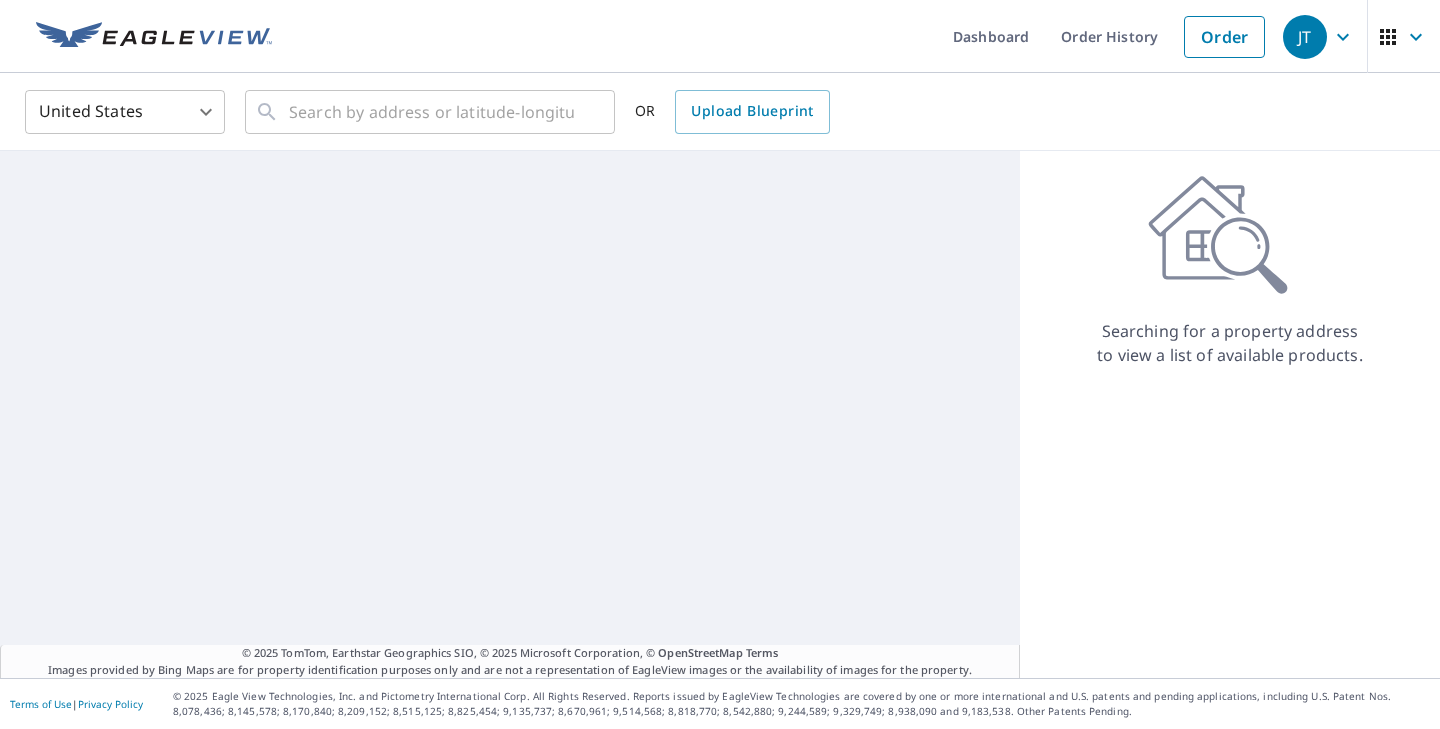 scroll, scrollTop: 0, scrollLeft: 0, axis: both 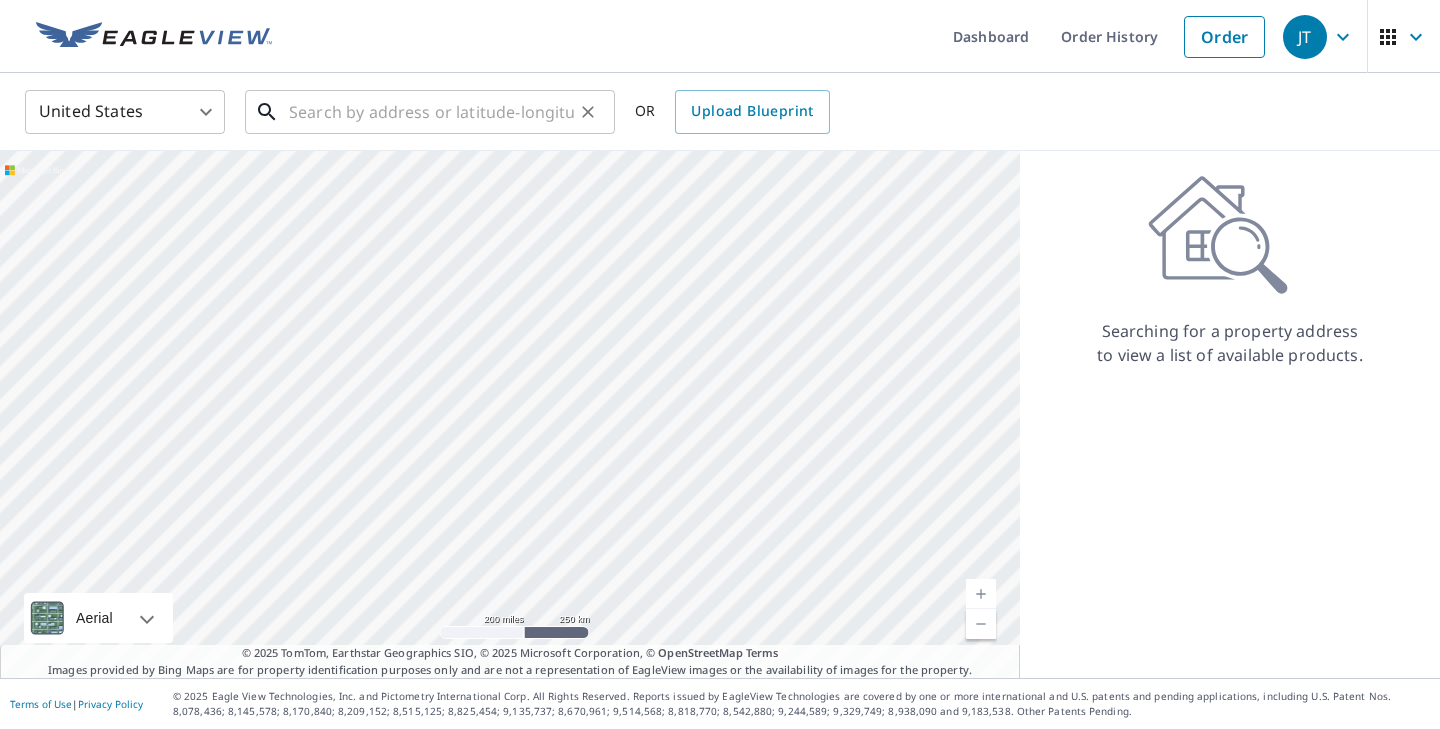 click at bounding box center (431, 112) 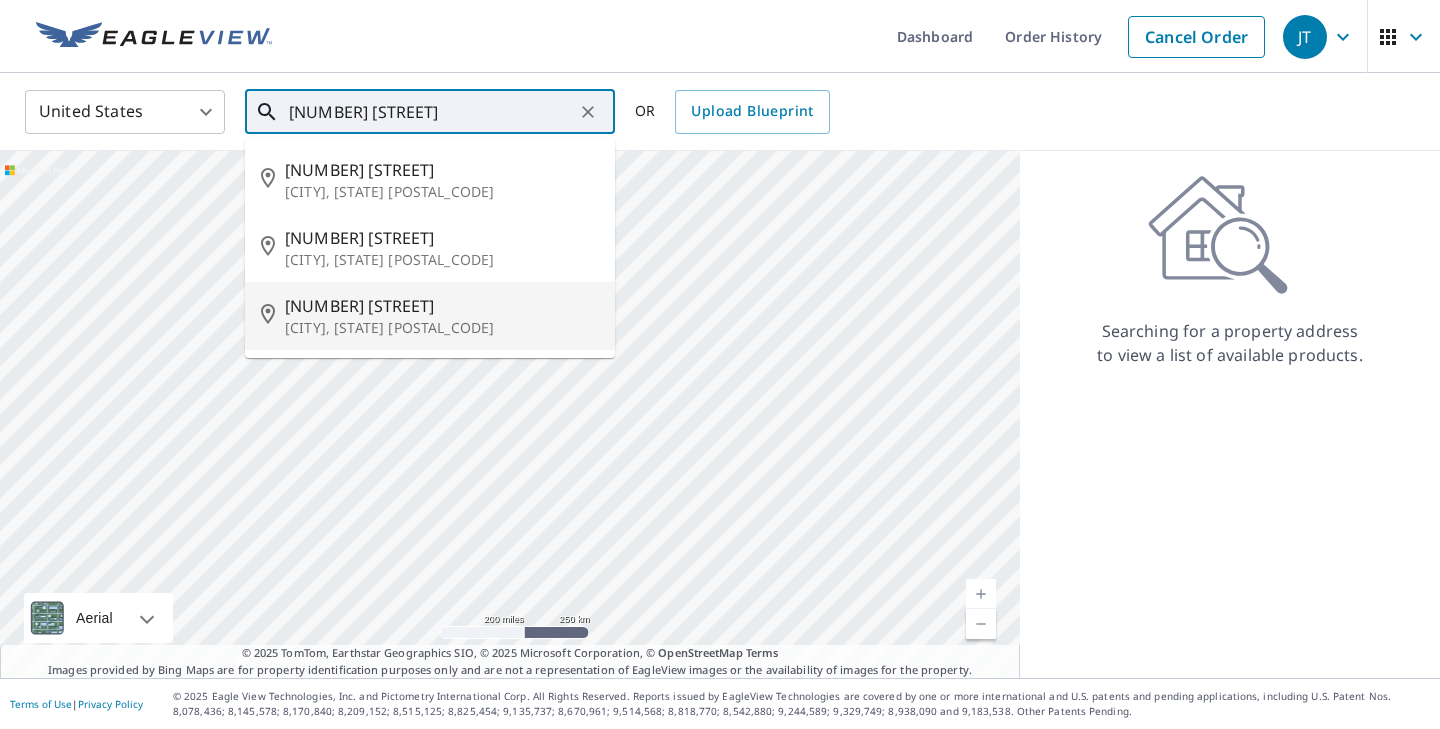 click on "[NUMBER] [STREET]" at bounding box center (442, 306) 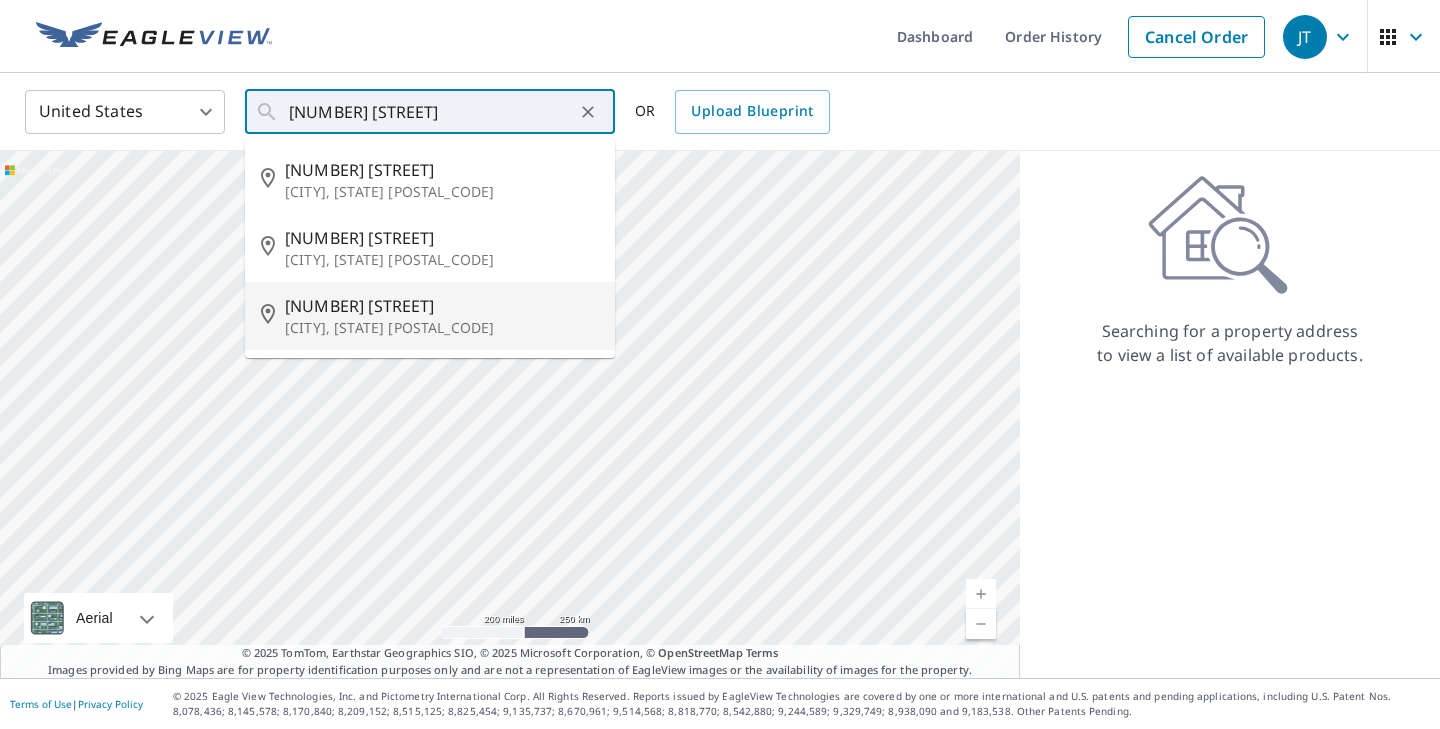 type on "[NUMBER] [STREET] [CITY], [STATE] [POSTAL_CODE]" 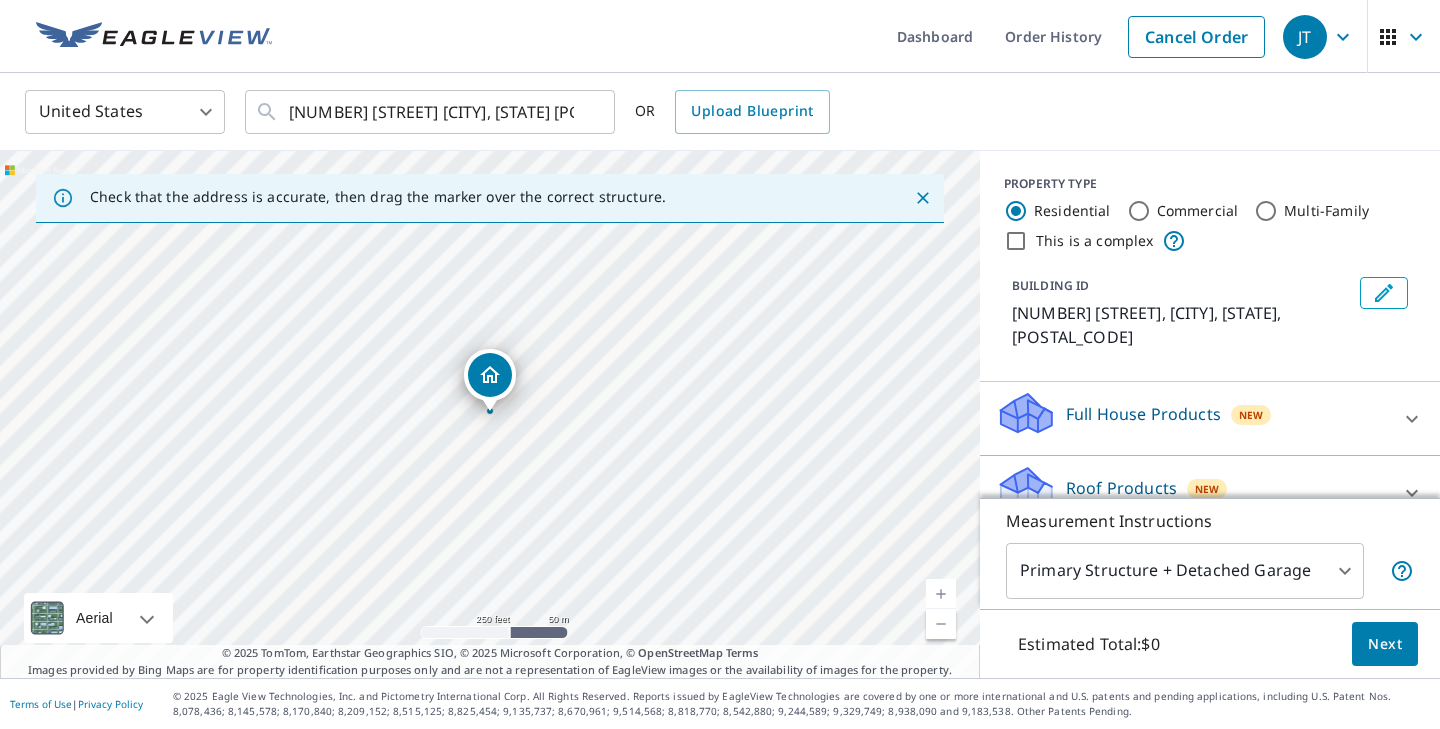 click 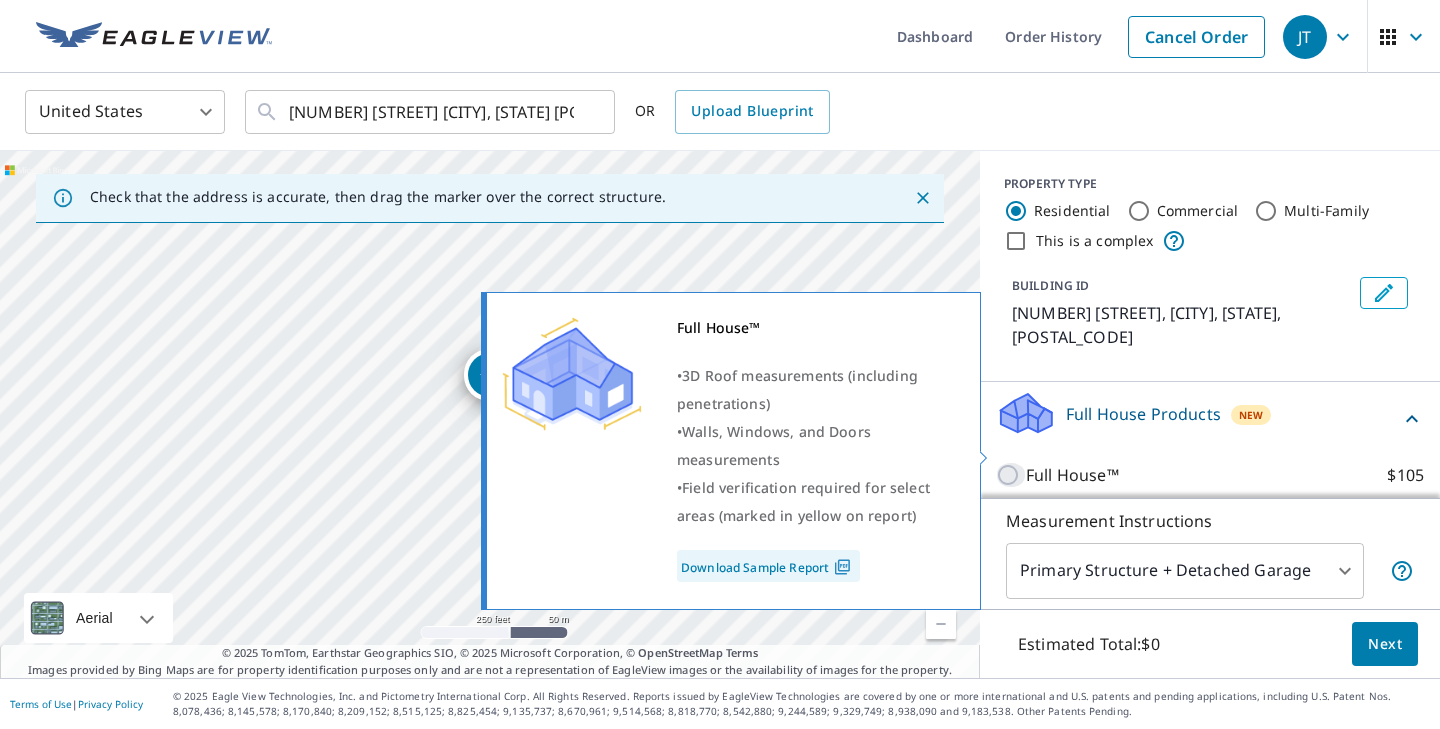 click on "Full House™ $105" at bounding box center [1011, 475] 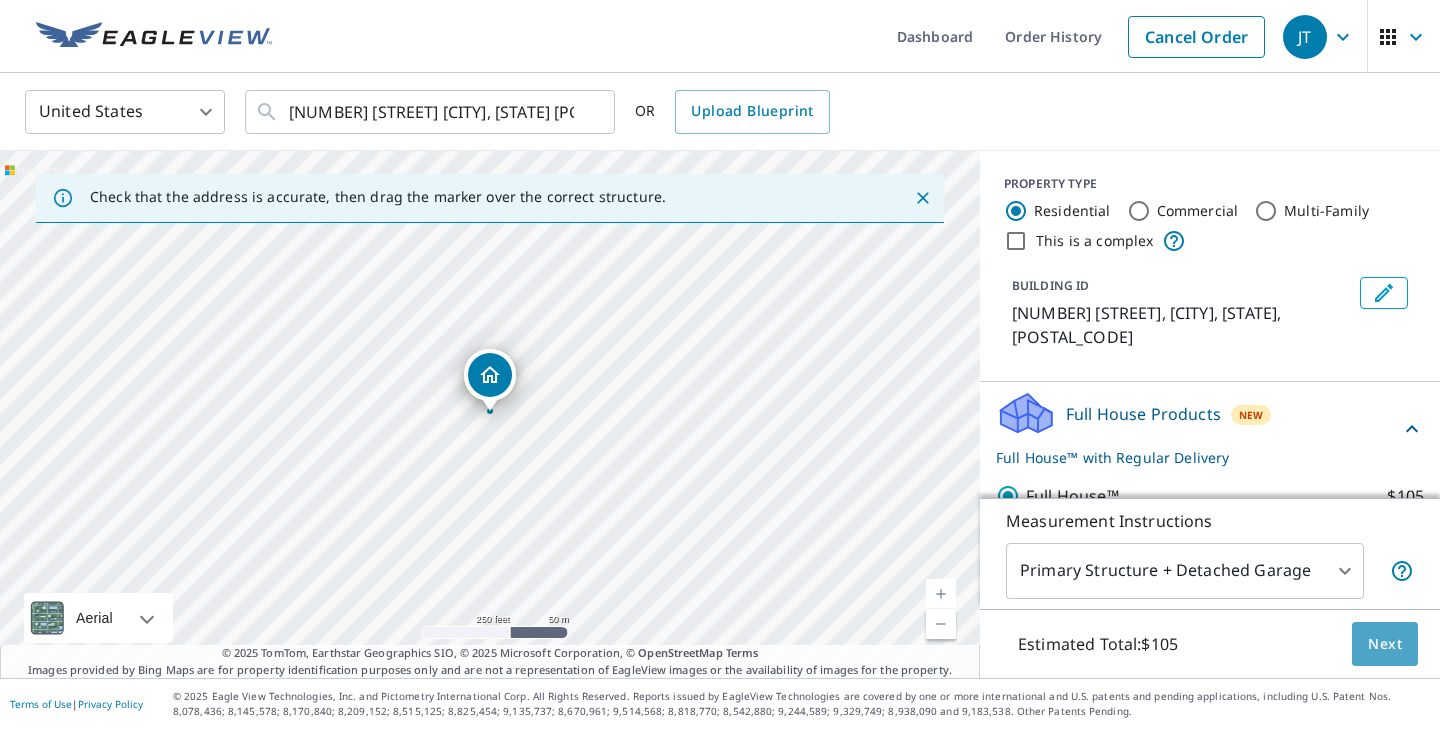 click on "Next" at bounding box center [1385, 644] 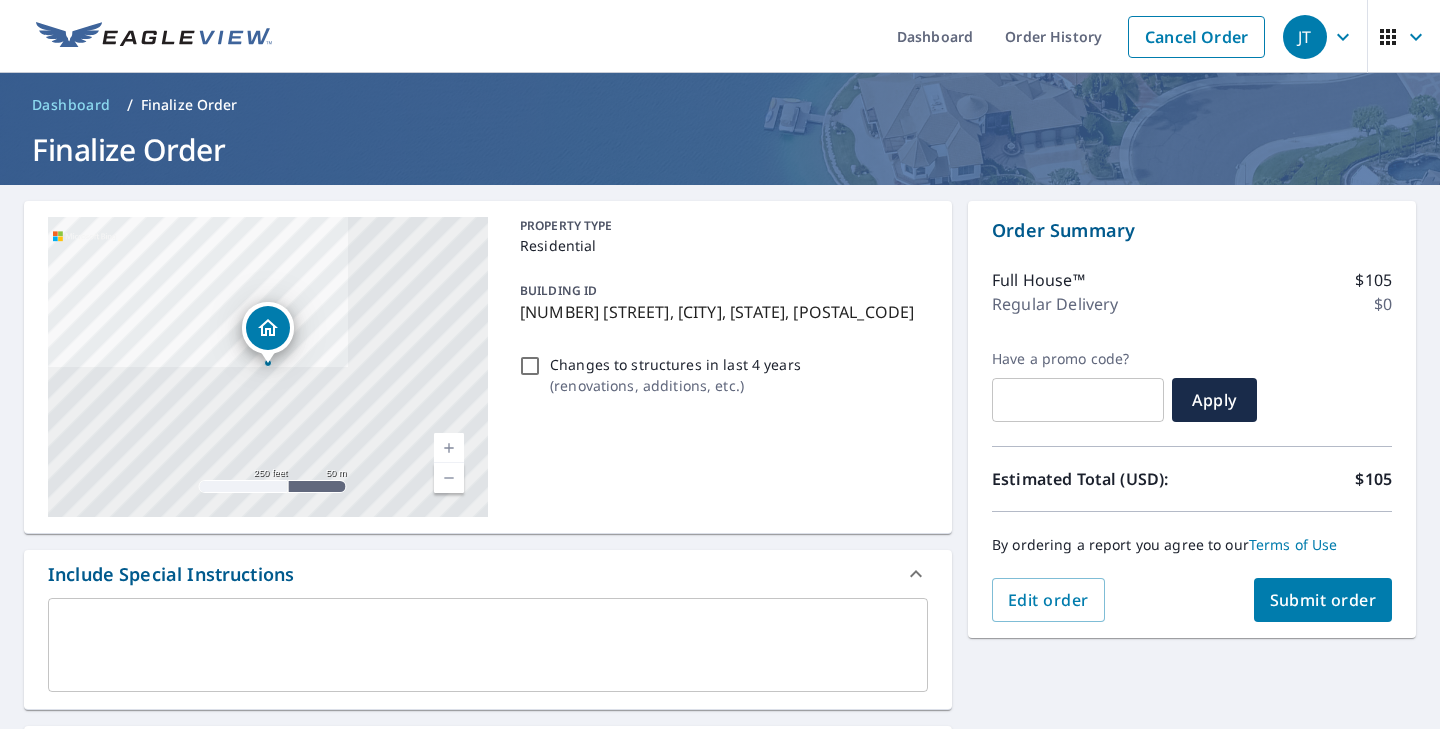 click on "Submit order" at bounding box center (1323, 600) 